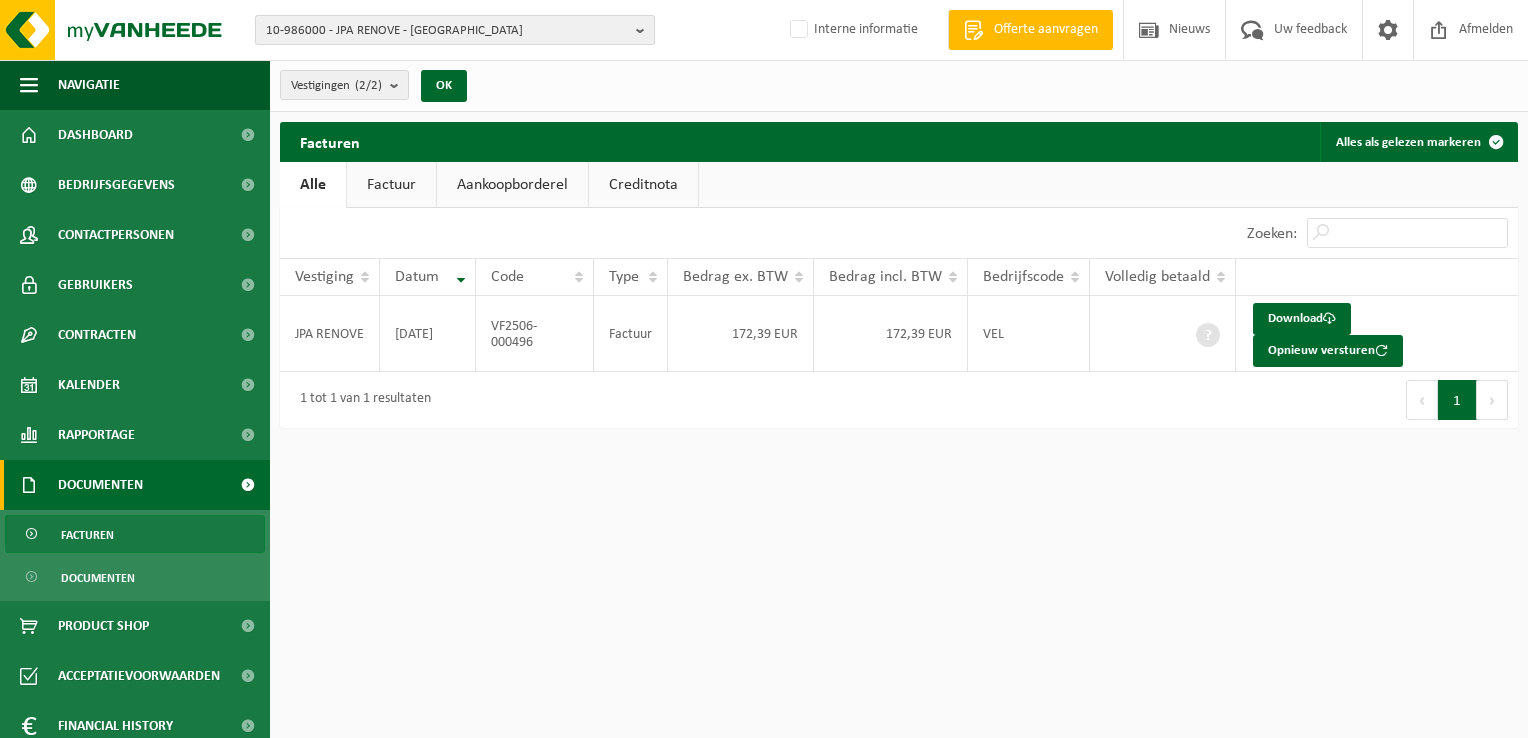 scroll, scrollTop: 0, scrollLeft: 0, axis: both 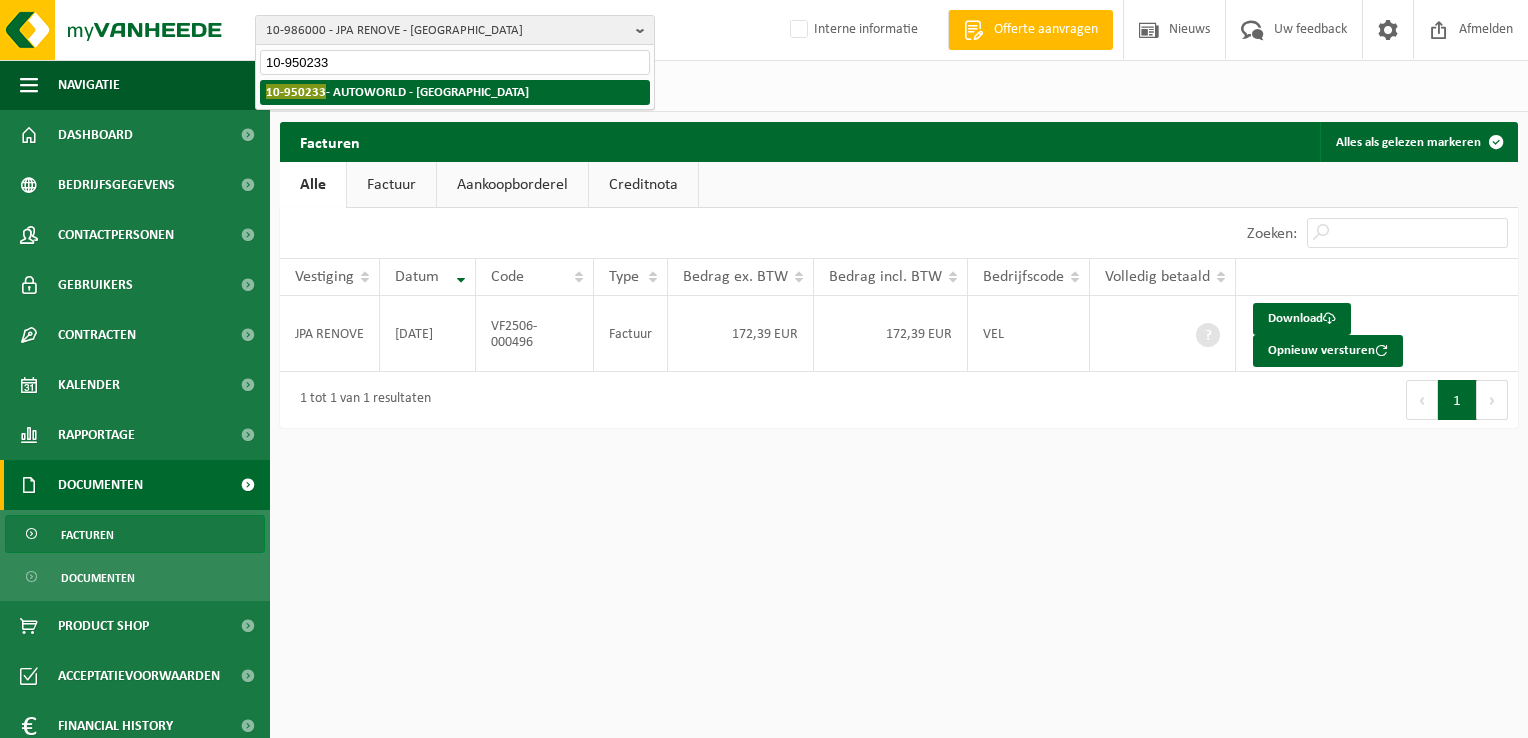 type on "10-950233" 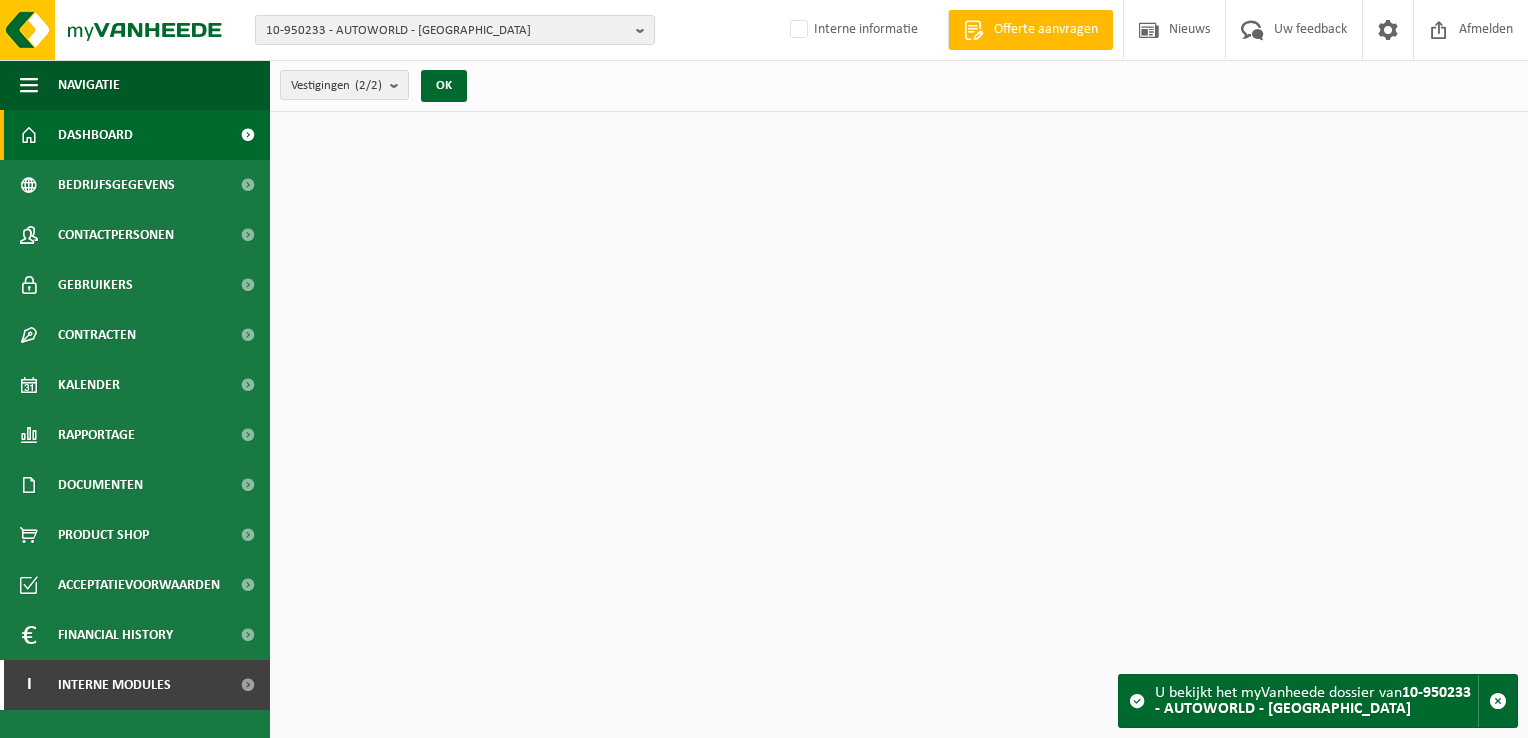 scroll, scrollTop: 0, scrollLeft: 0, axis: both 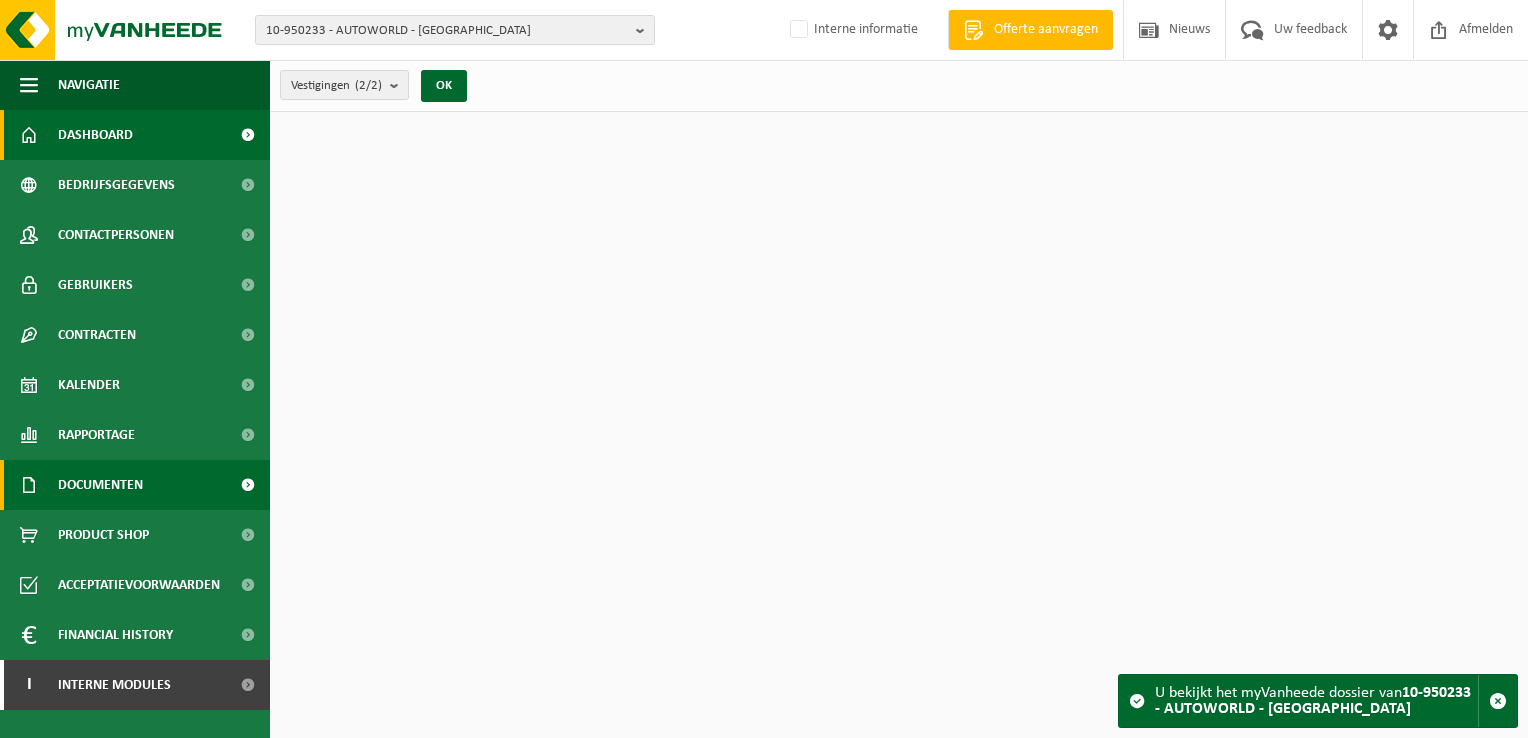 click on "Documenten" at bounding box center [100, 485] 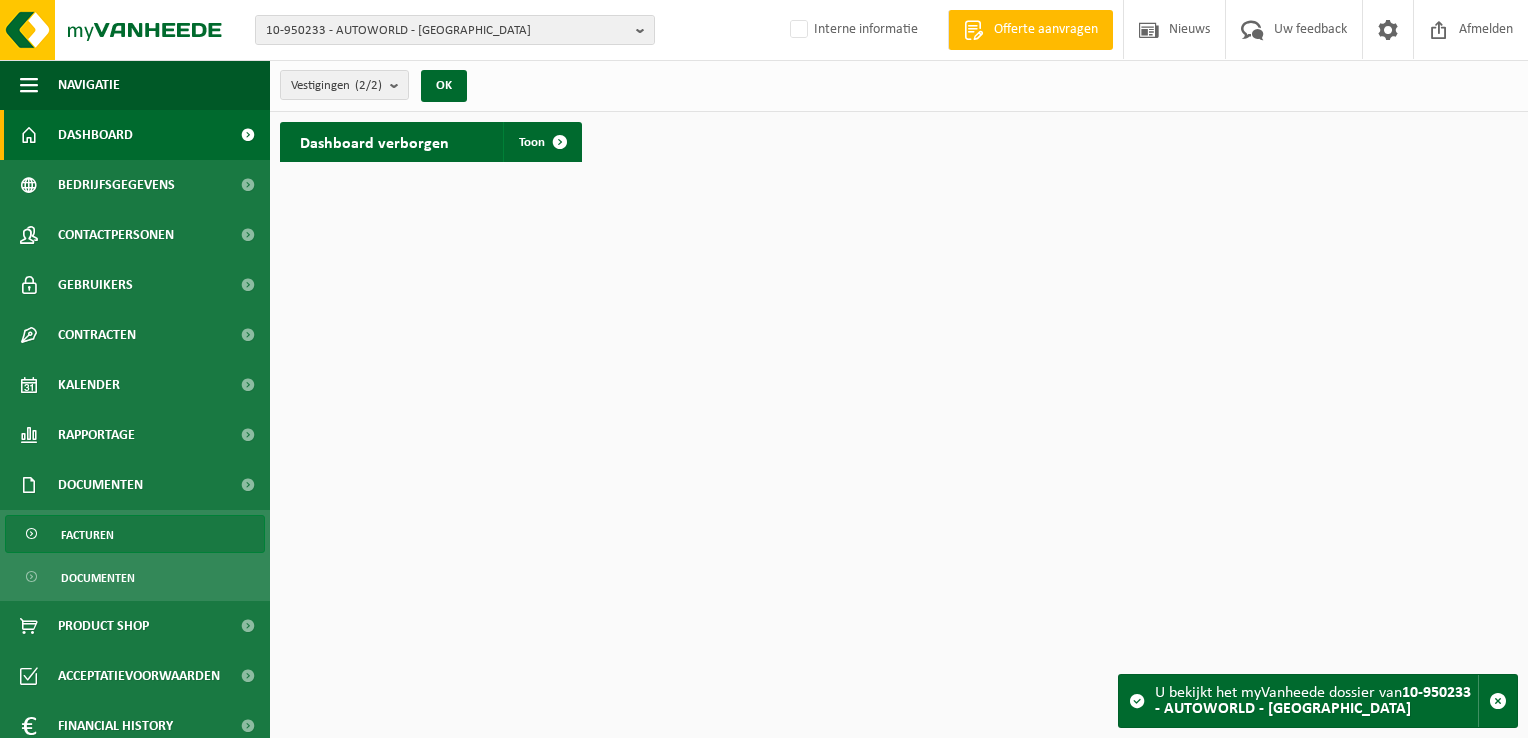 click on "Facturen" at bounding box center [135, 534] 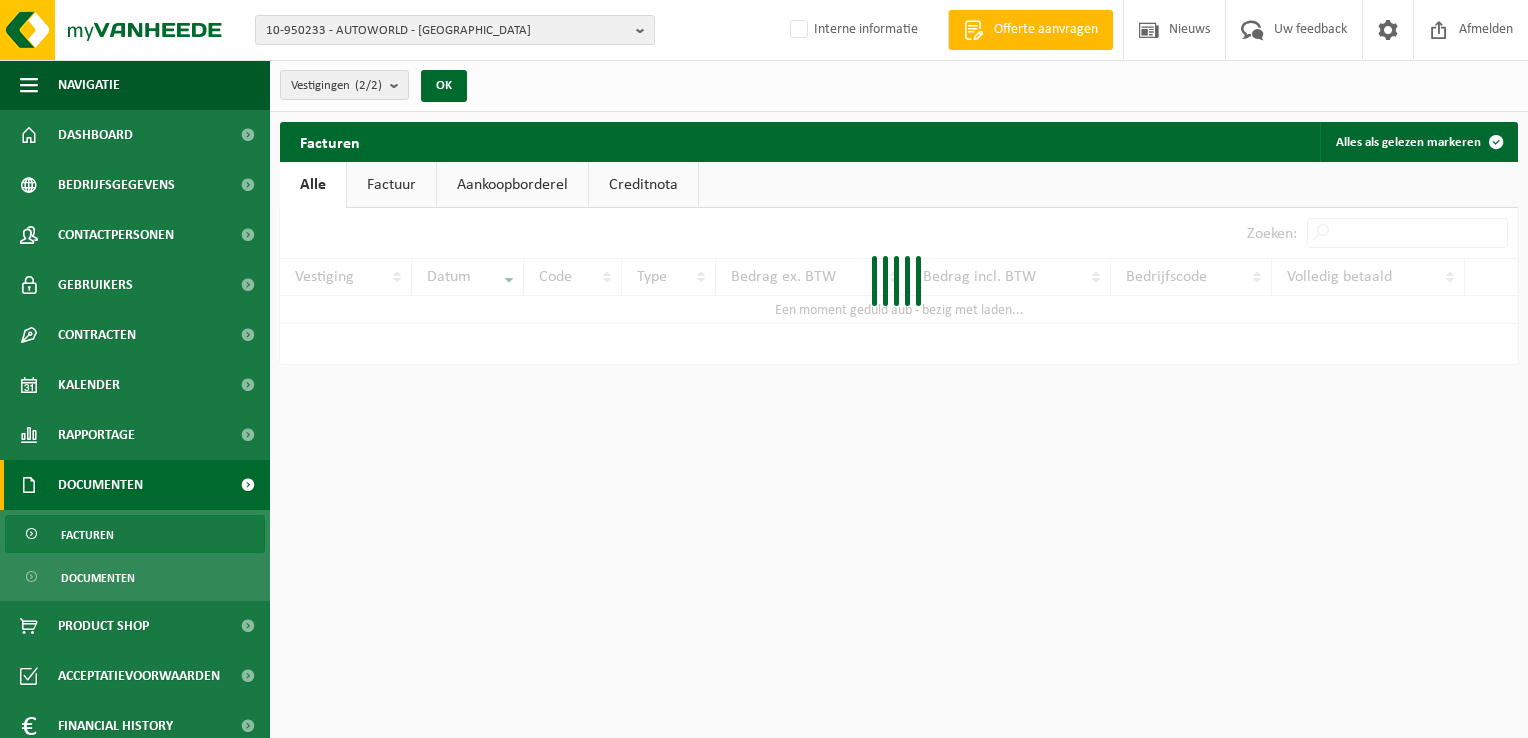 scroll, scrollTop: 0, scrollLeft: 0, axis: both 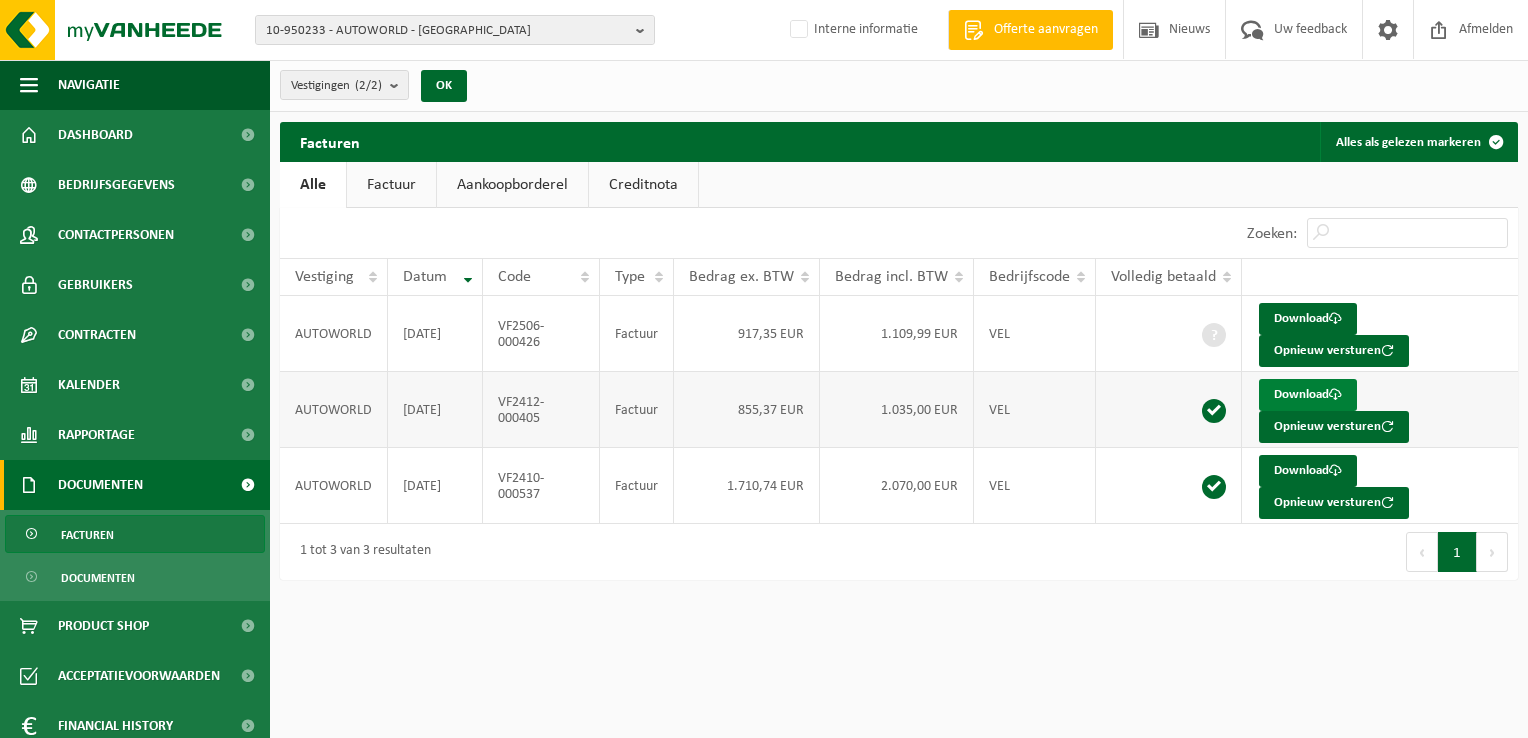 click on "Download" at bounding box center (1308, 395) 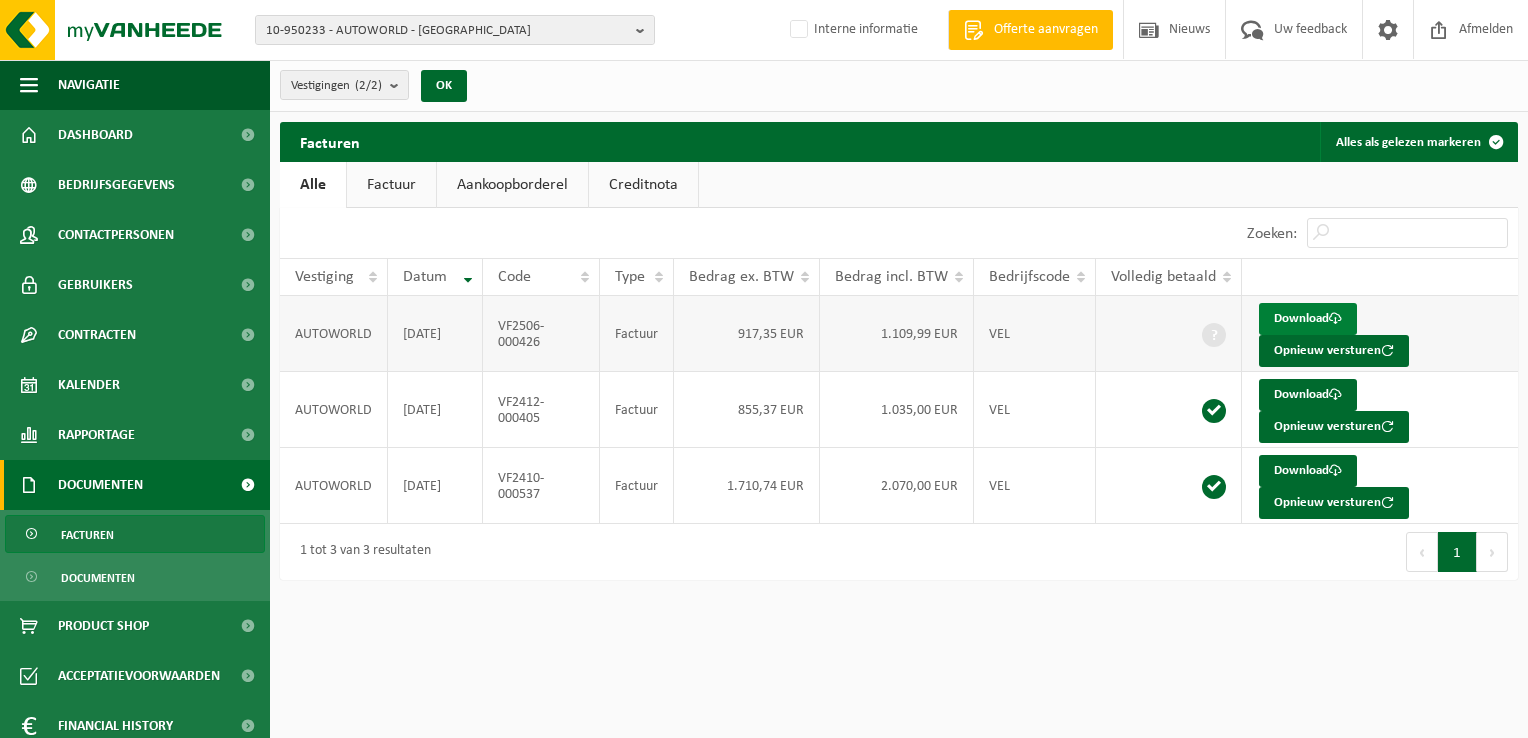 click on "Download" at bounding box center (1308, 319) 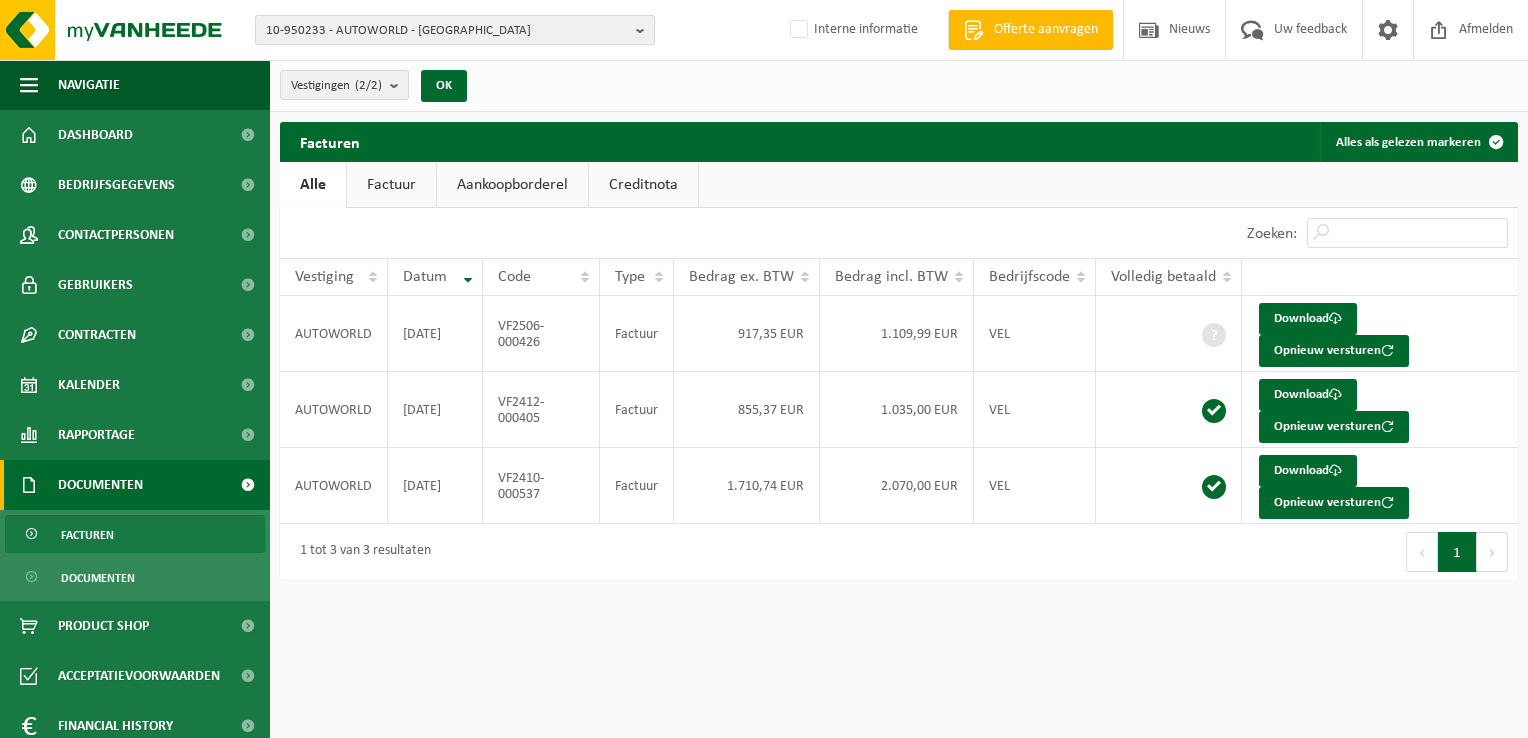 click on "10-950233 - AUTOWORLD - BRUXELLES" at bounding box center (447, 31) 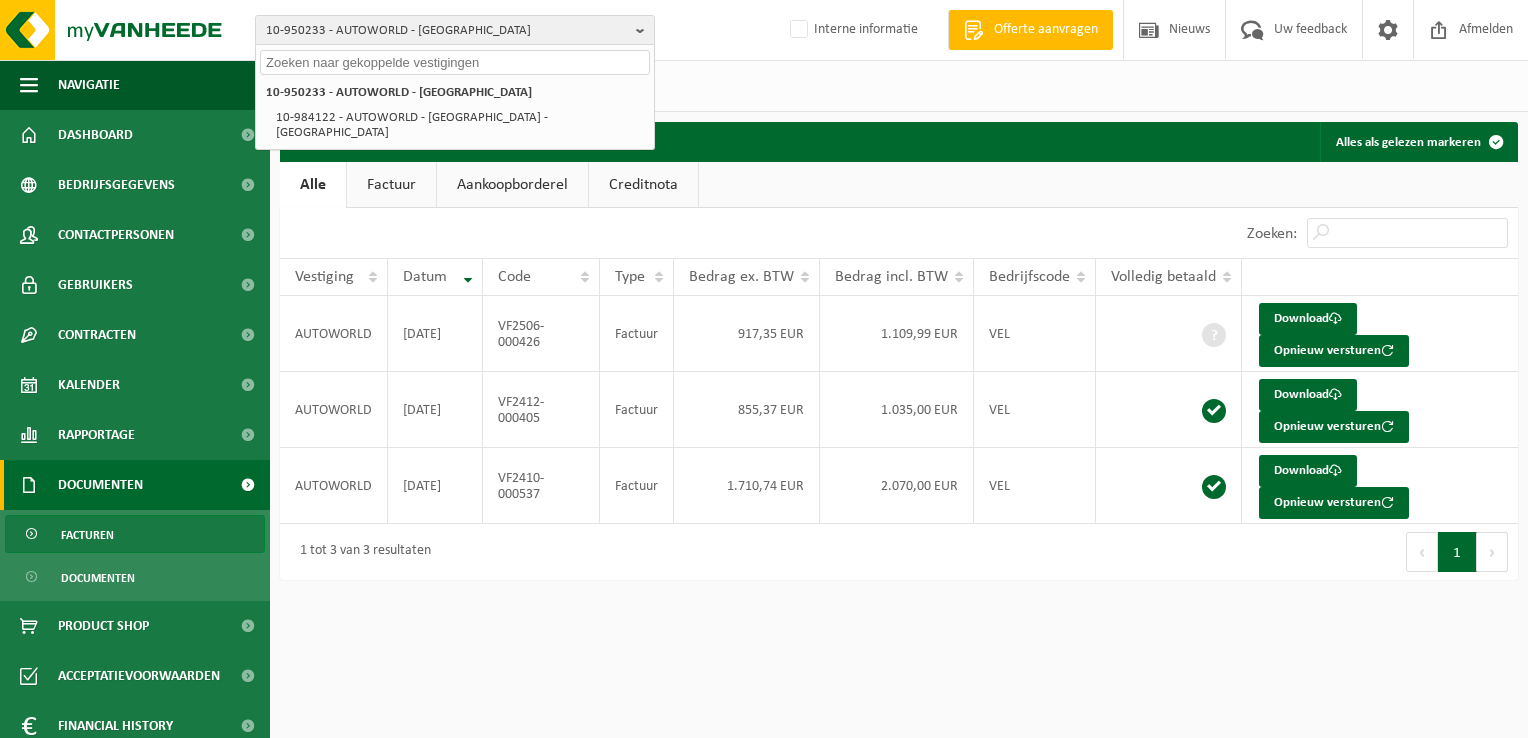 paste on "01-060010" 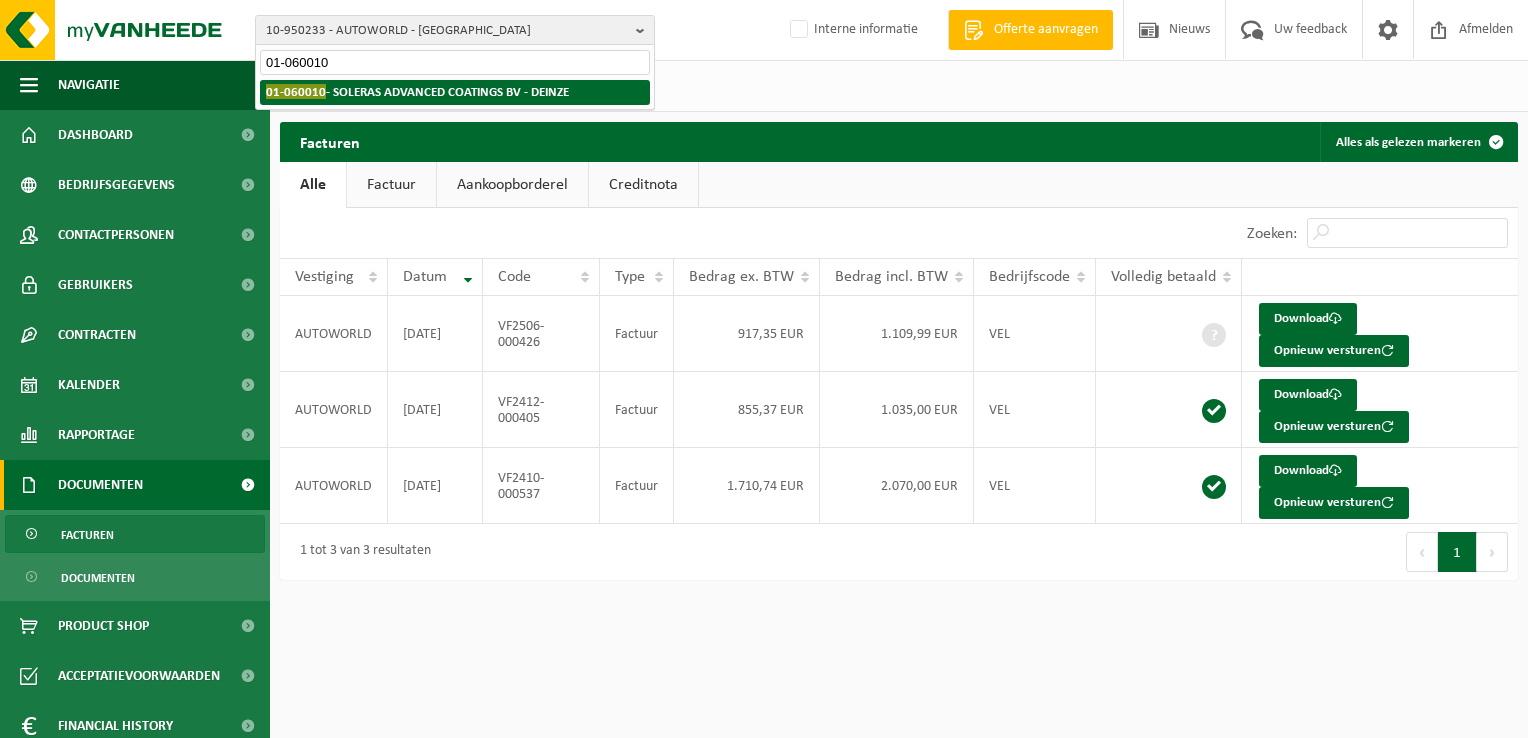 type on "01-060010" 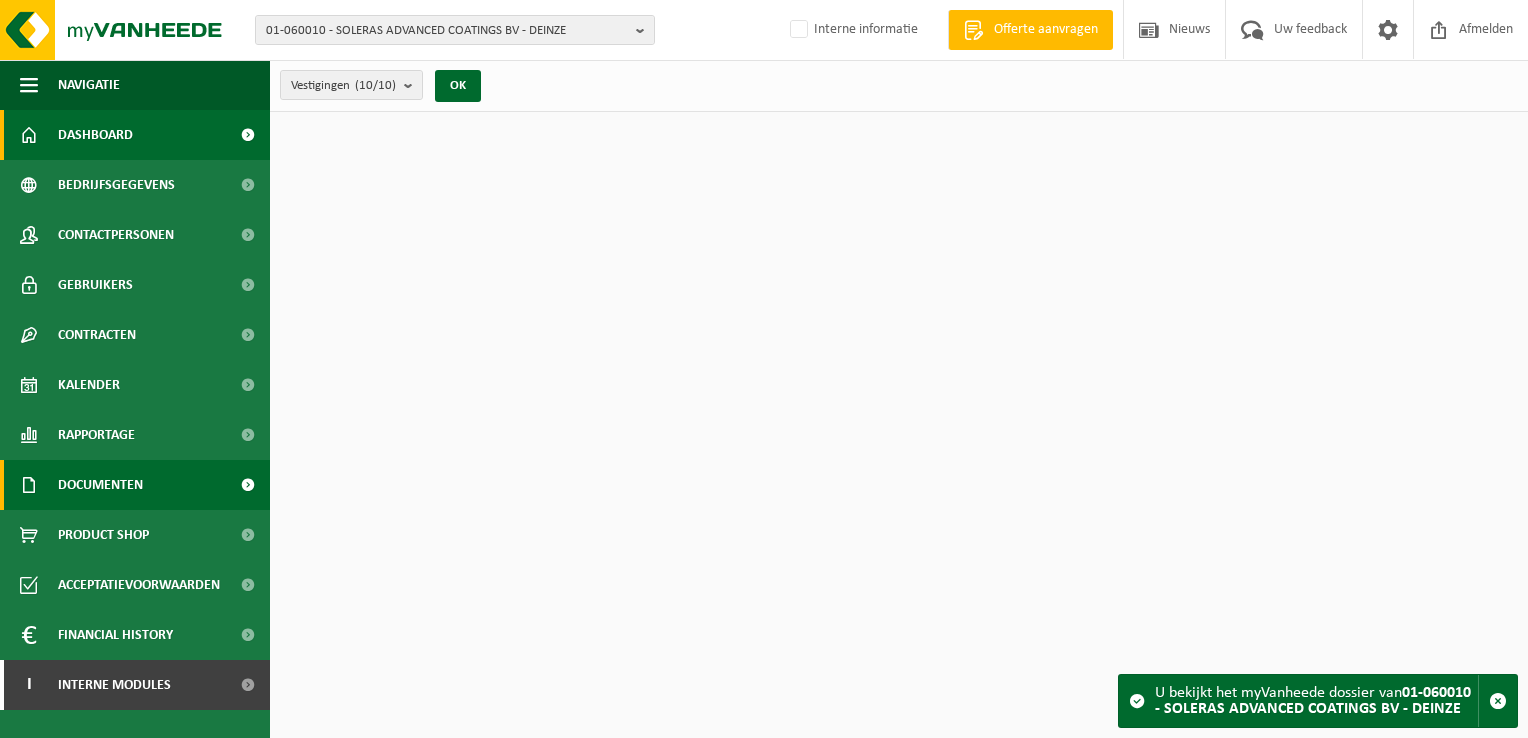 scroll, scrollTop: 0, scrollLeft: 0, axis: both 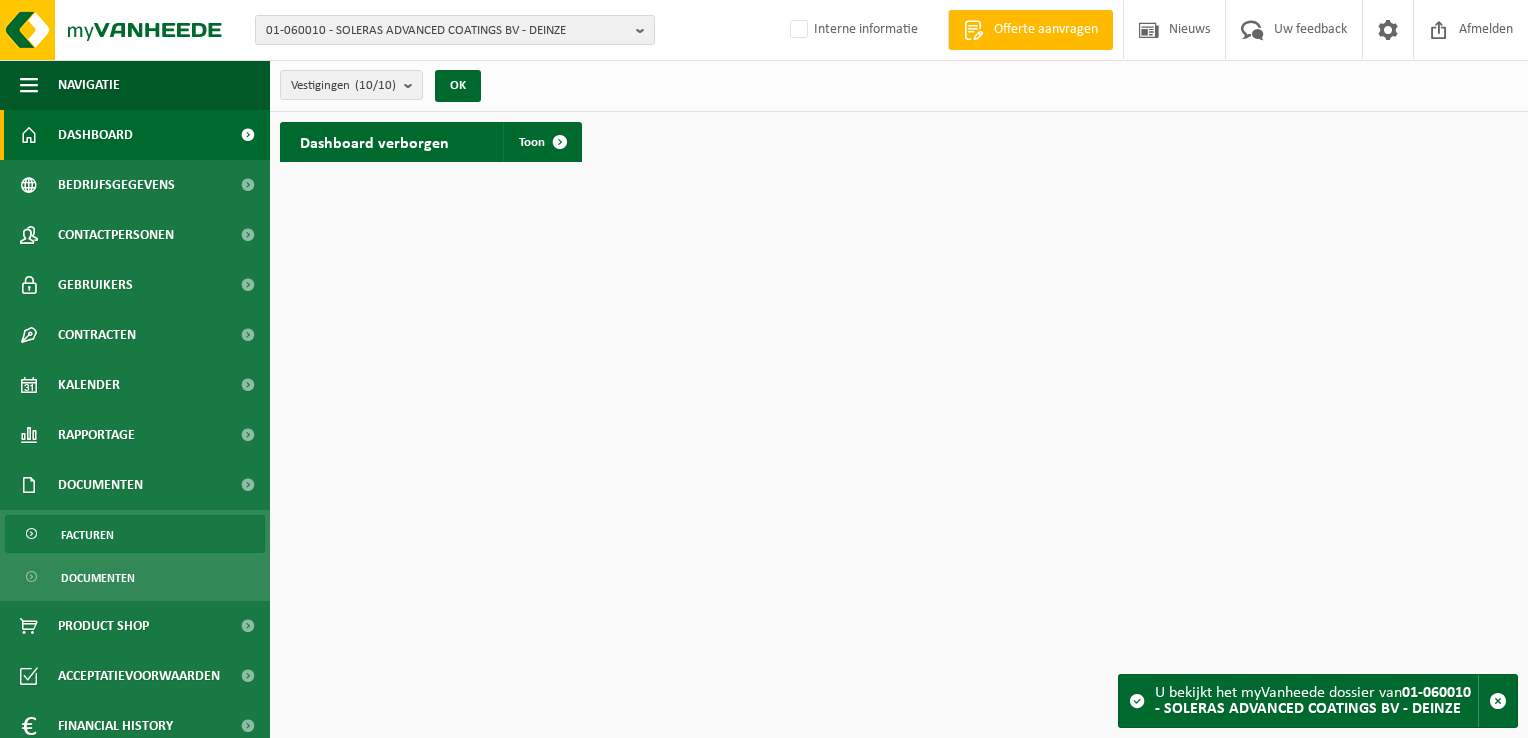 click on "Facturen" at bounding box center (87, 535) 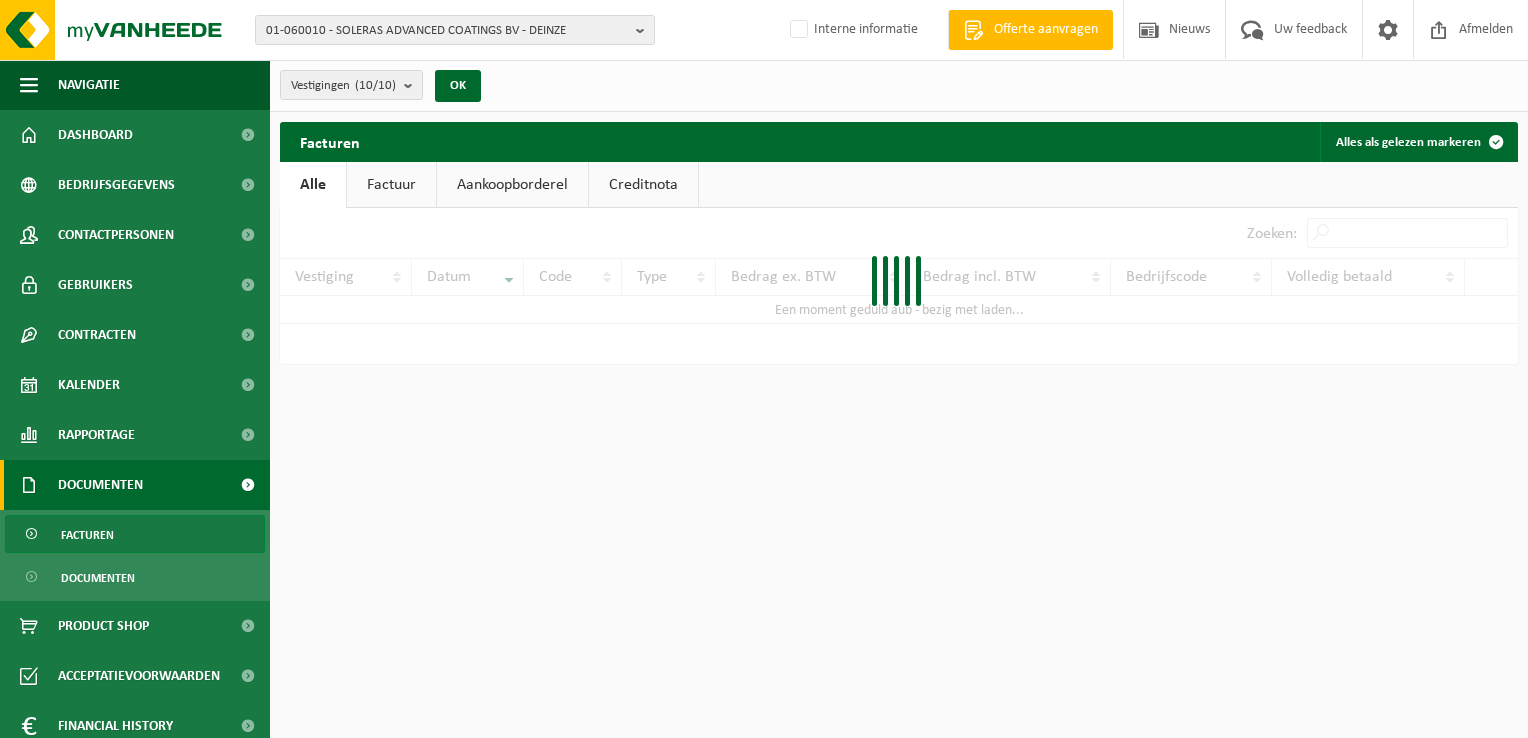 scroll, scrollTop: 0, scrollLeft: 0, axis: both 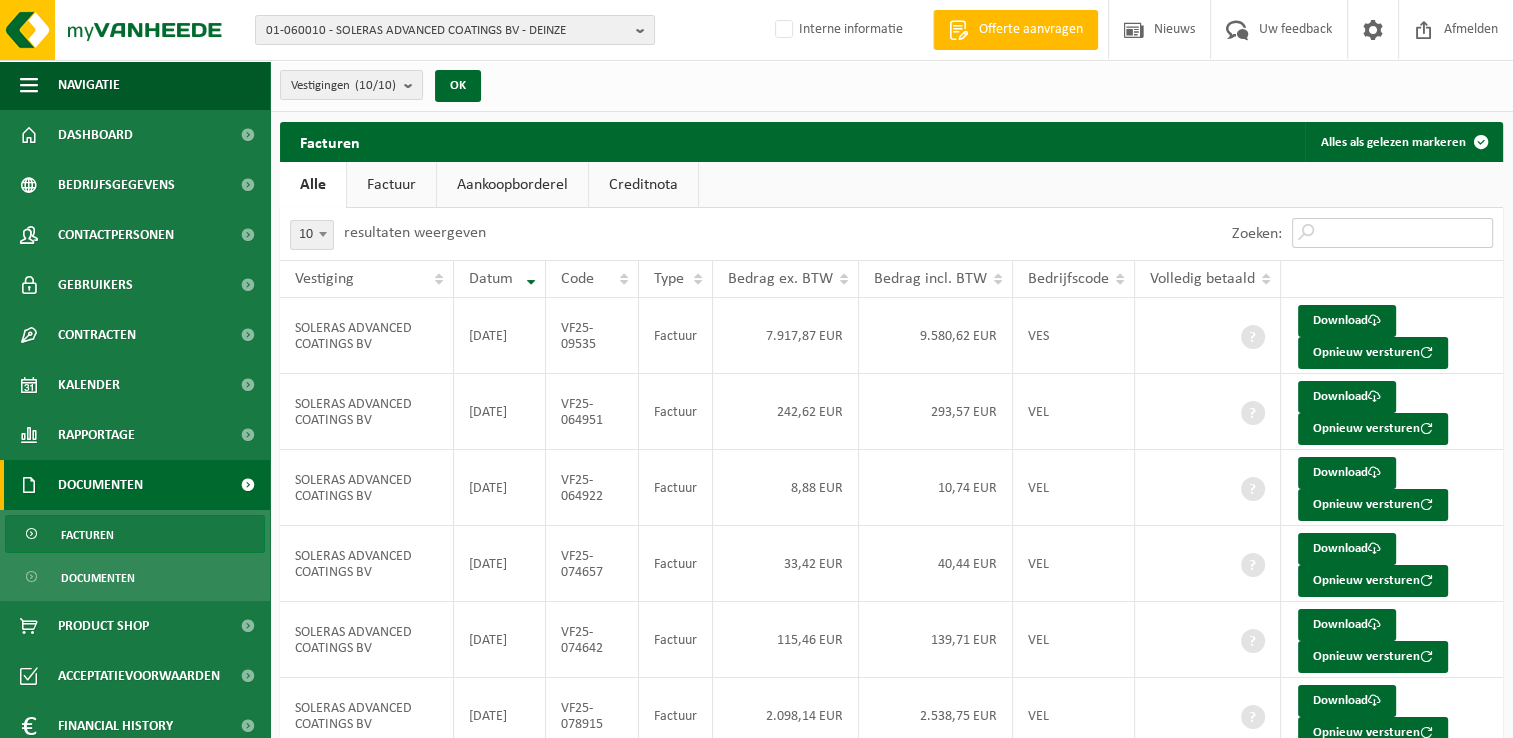 drag, startPoint x: 1328, startPoint y: 235, endPoint x: 1331, endPoint y: 220, distance: 15.297058 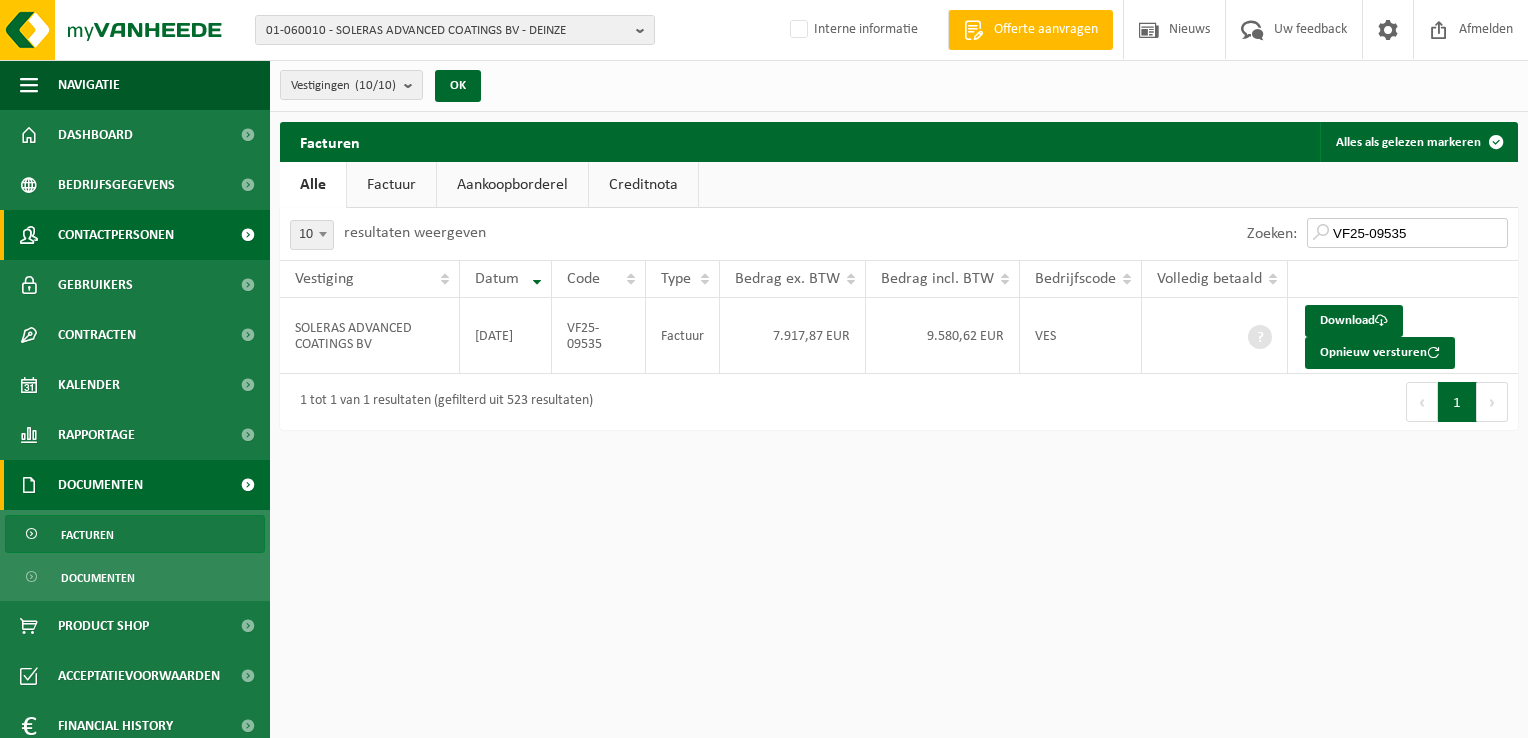 type on "VF25-09535" 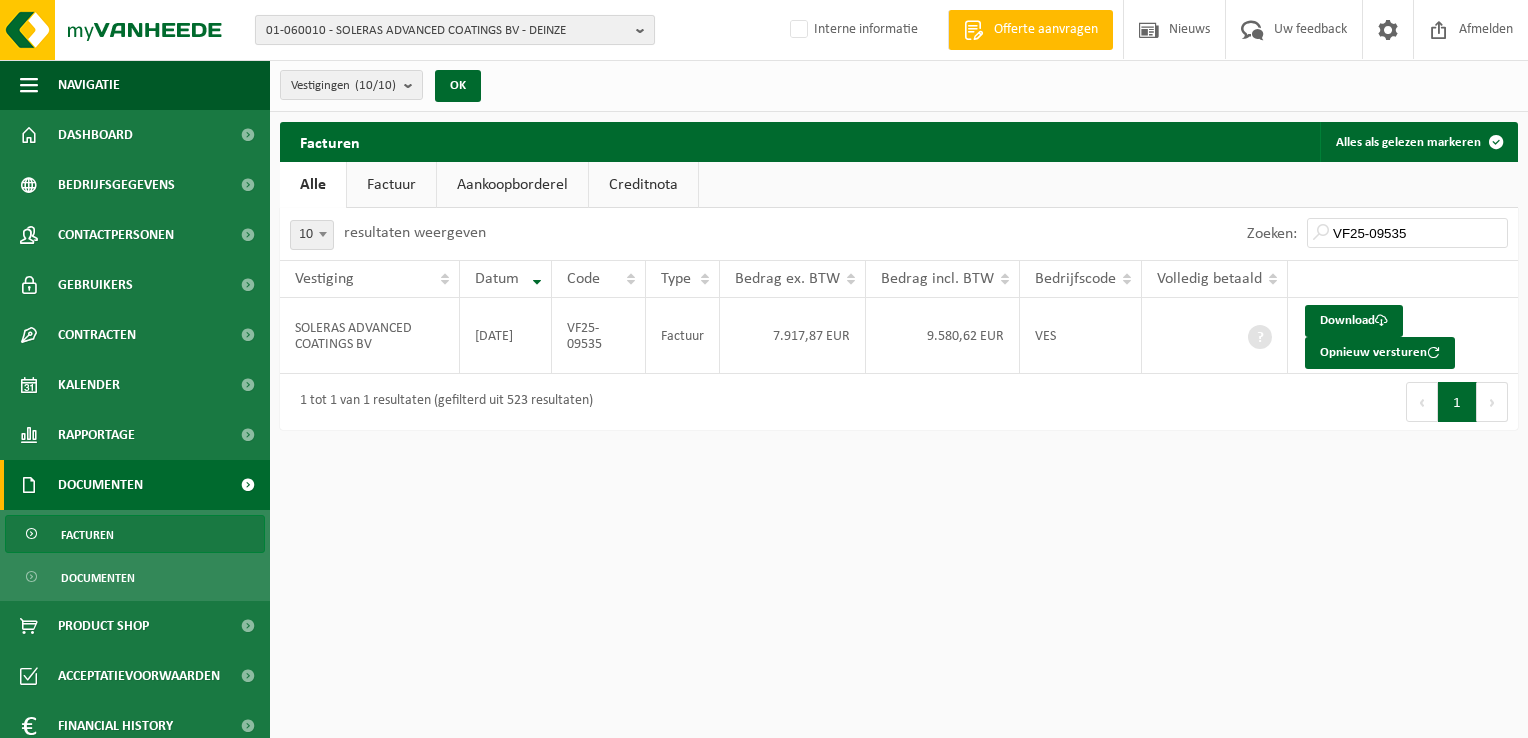 click on "01-060010 - SOLERAS ADVANCED COATINGS BV - DEINZE" at bounding box center (447, 31) 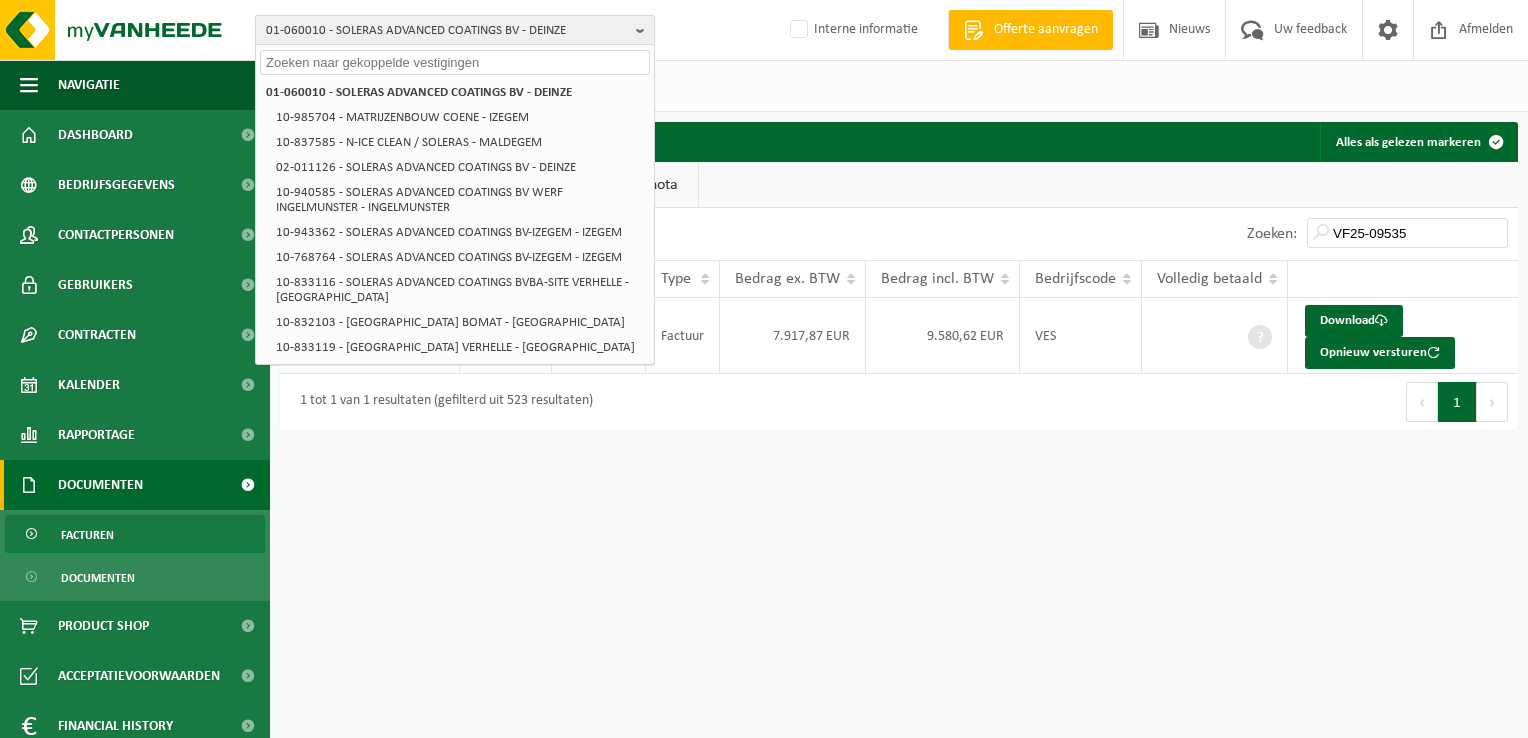 paste on "01-005497" 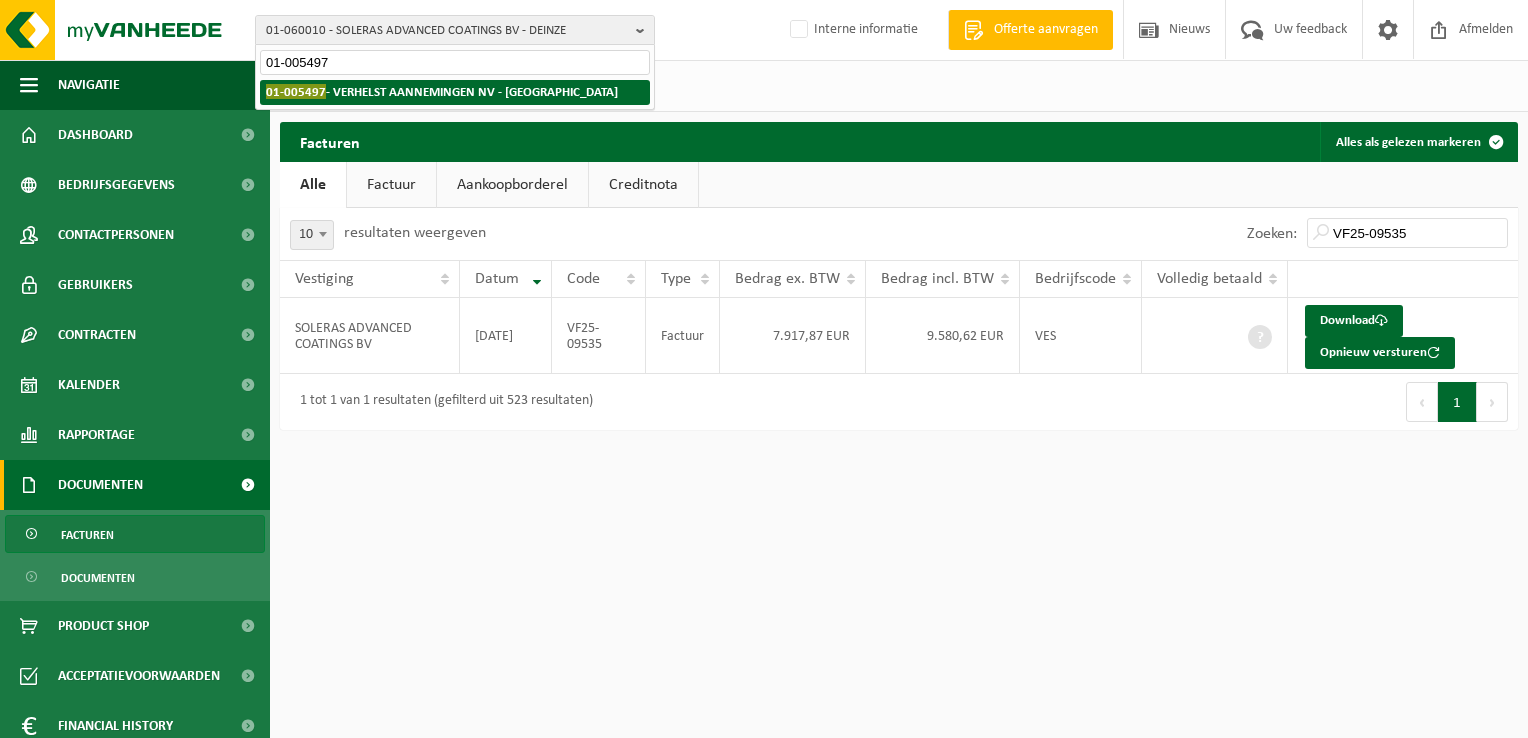 type on "01-005497" 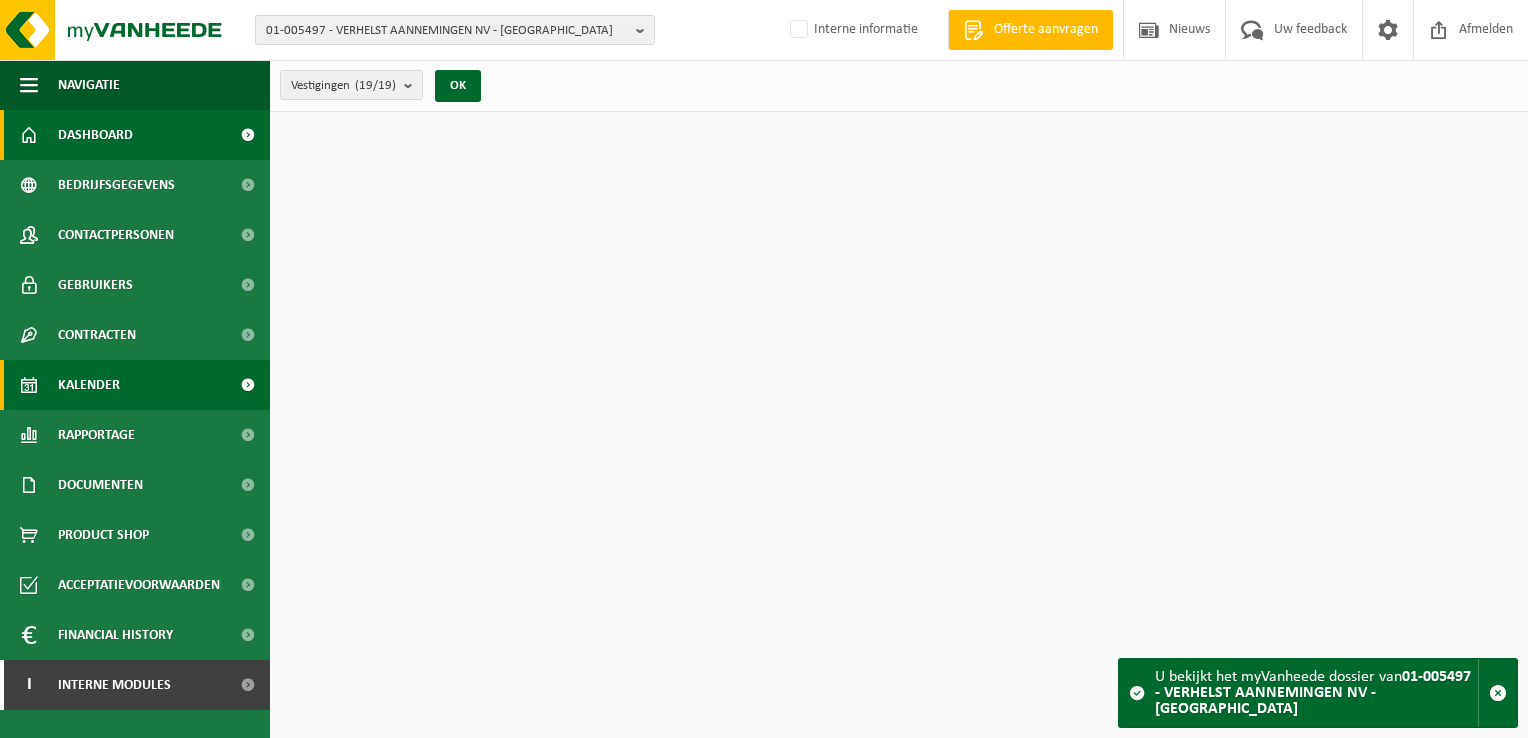 scroll, scrollTop: 0, scrollLeft: 0, axis: both 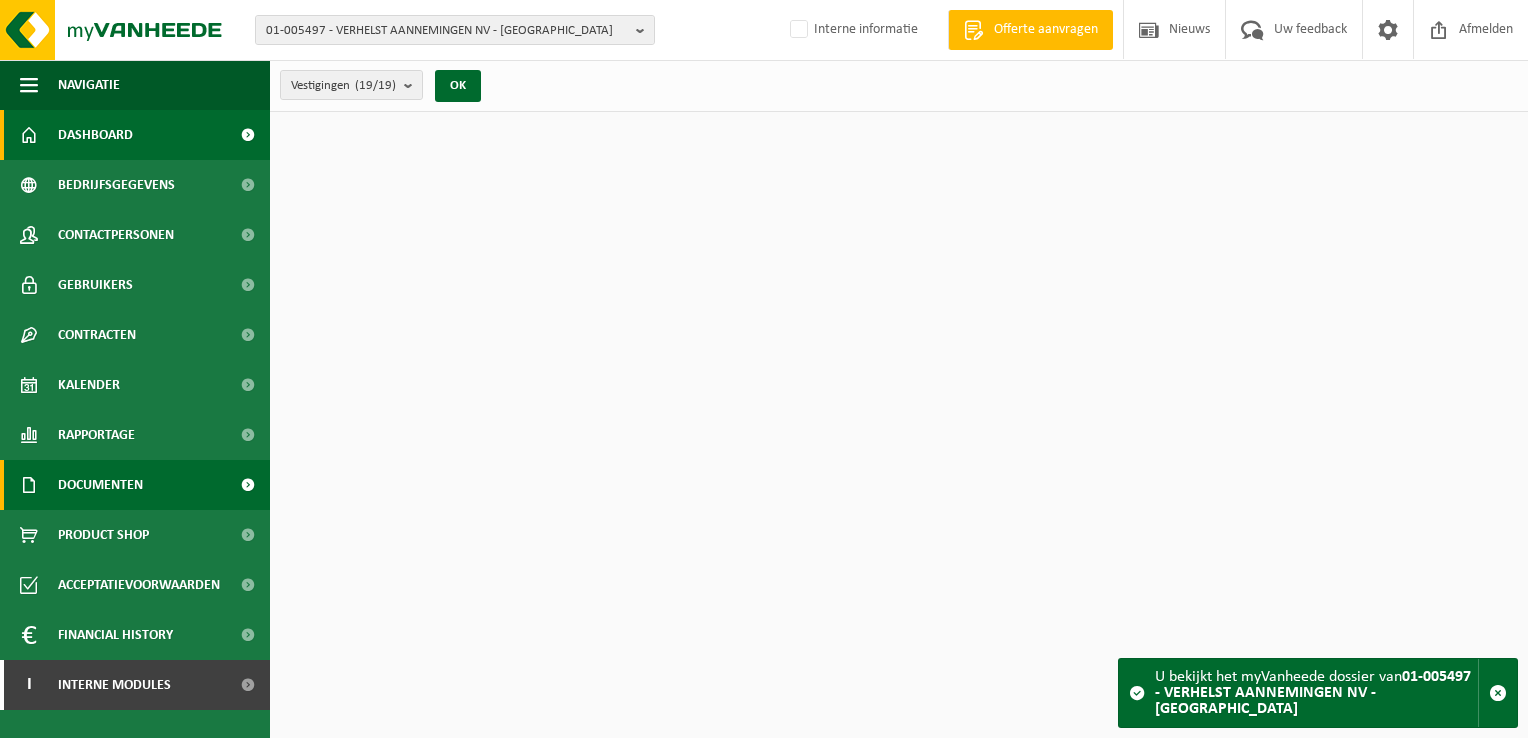 click on "Documenten" at bounding box center (100, 485) 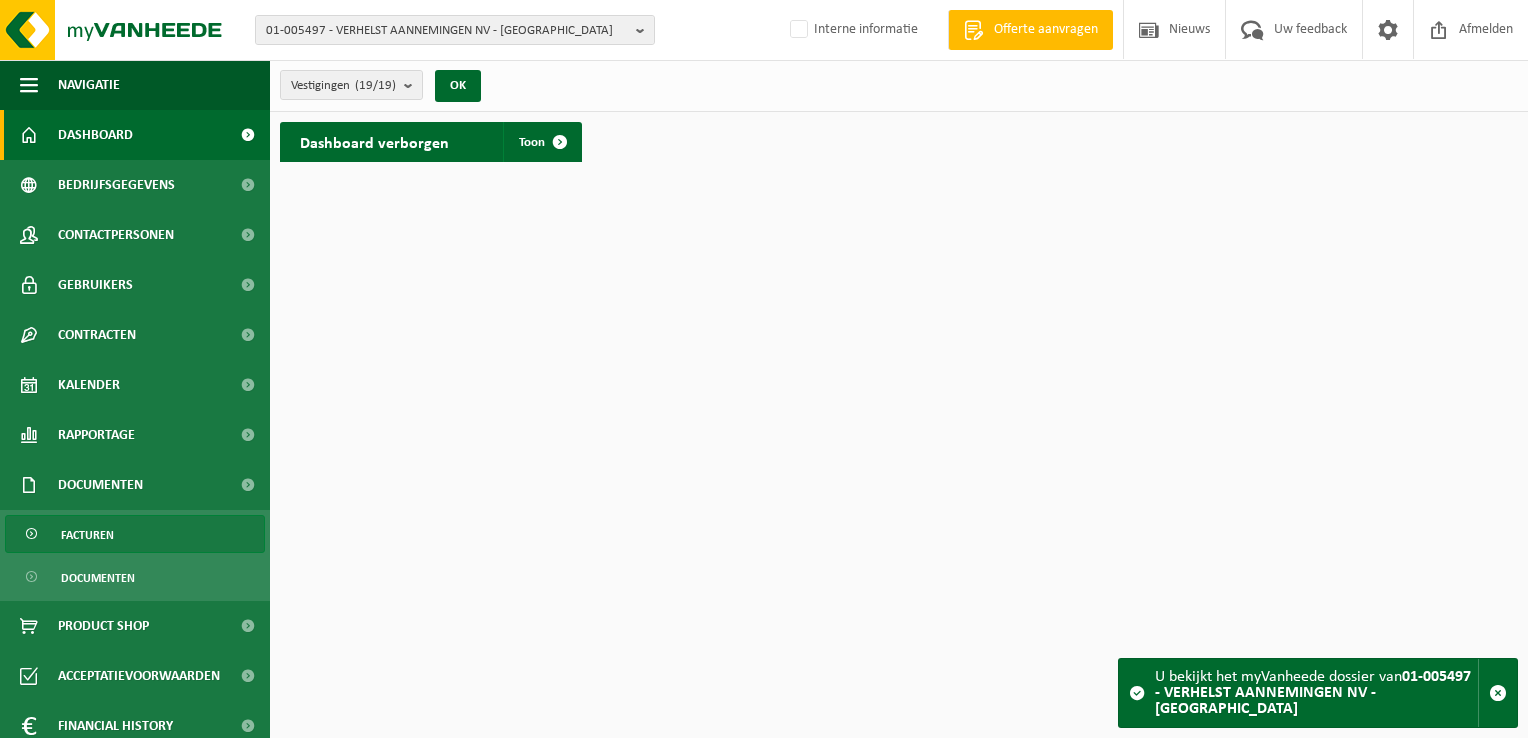 click on "Facturen" at bounding box center (135, 534) 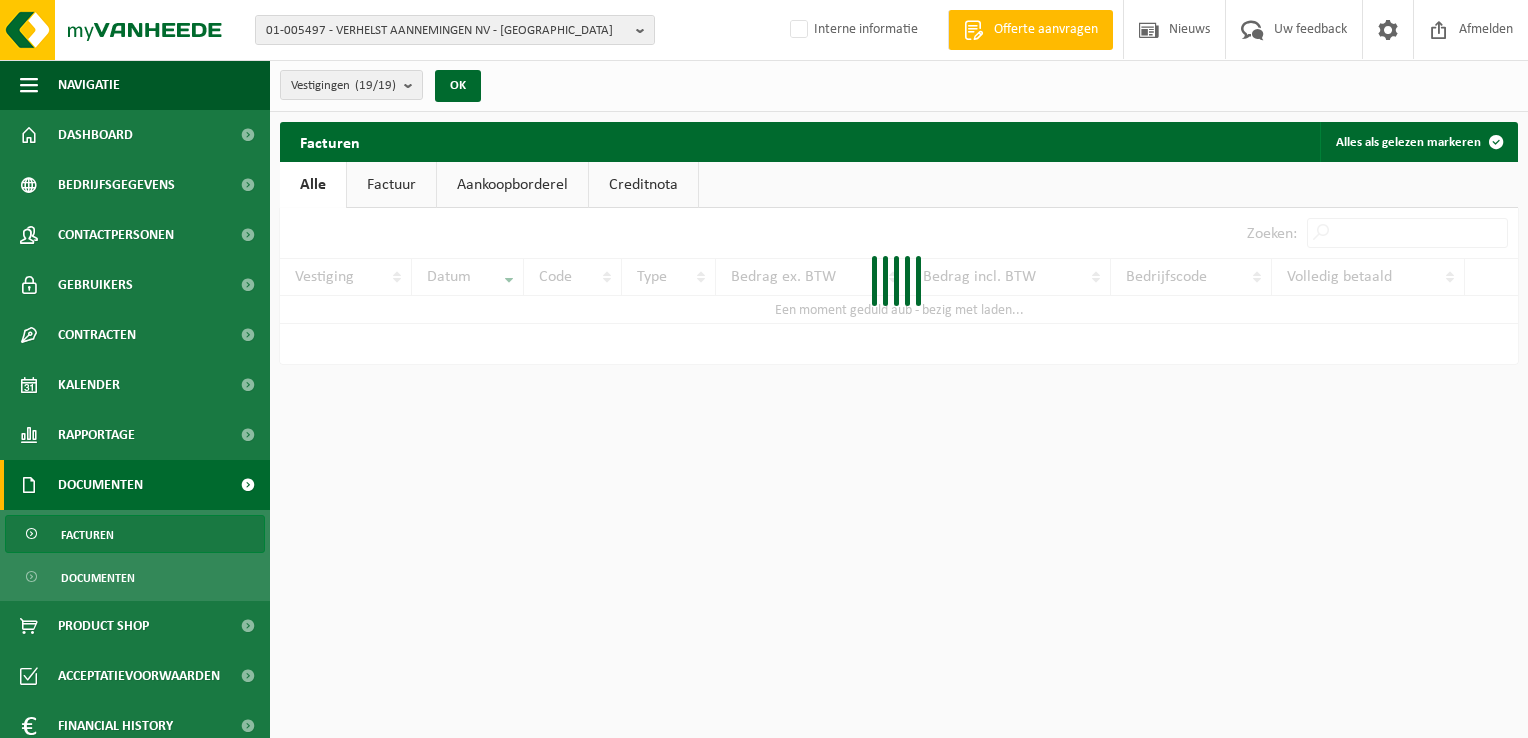 scroll, scrollTop: 0, scrollLeft: 0, axis: both 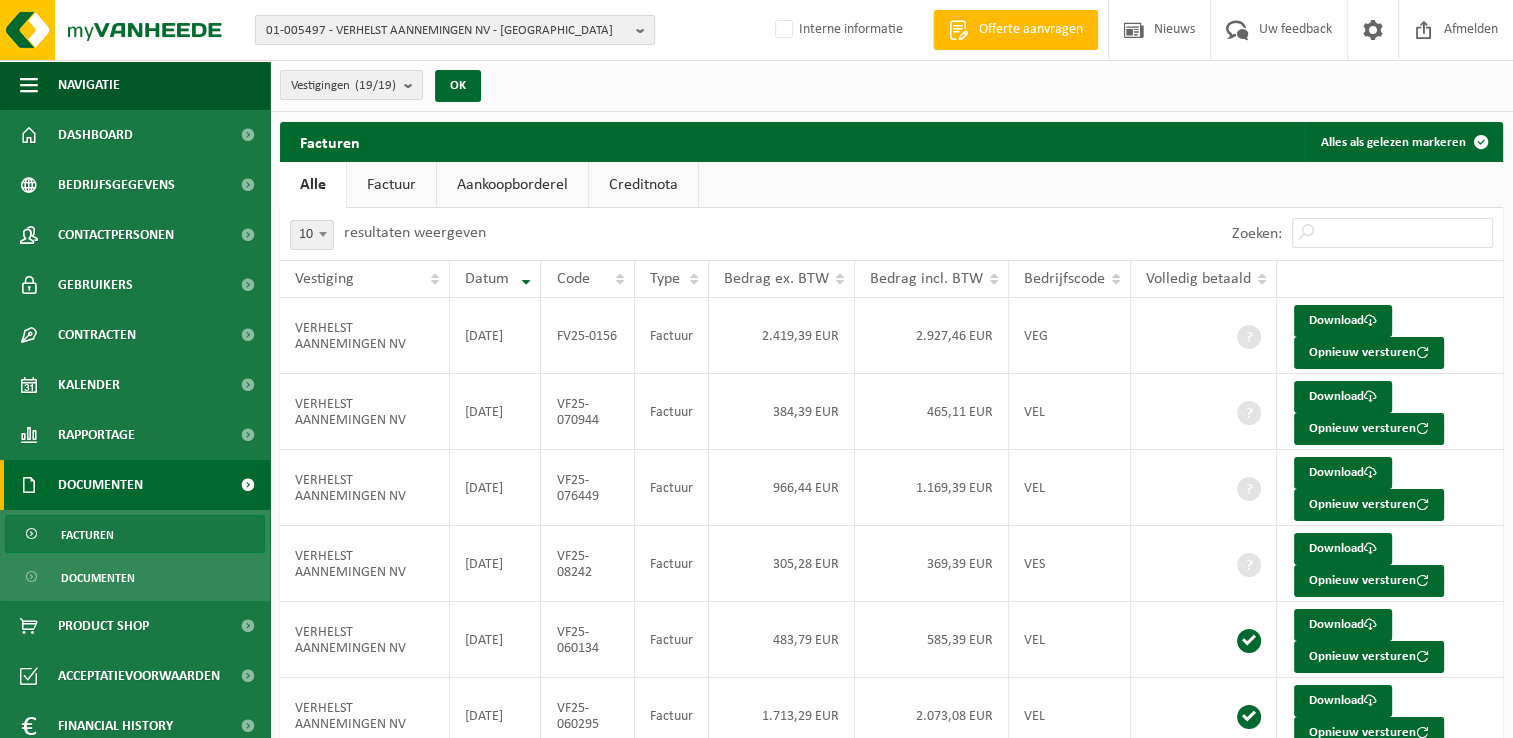 click on "01-005497 - VERHELST AANNEMINGEN NV - [GEOGRAPHIC_DATA]" at bounding box center (447, 31) 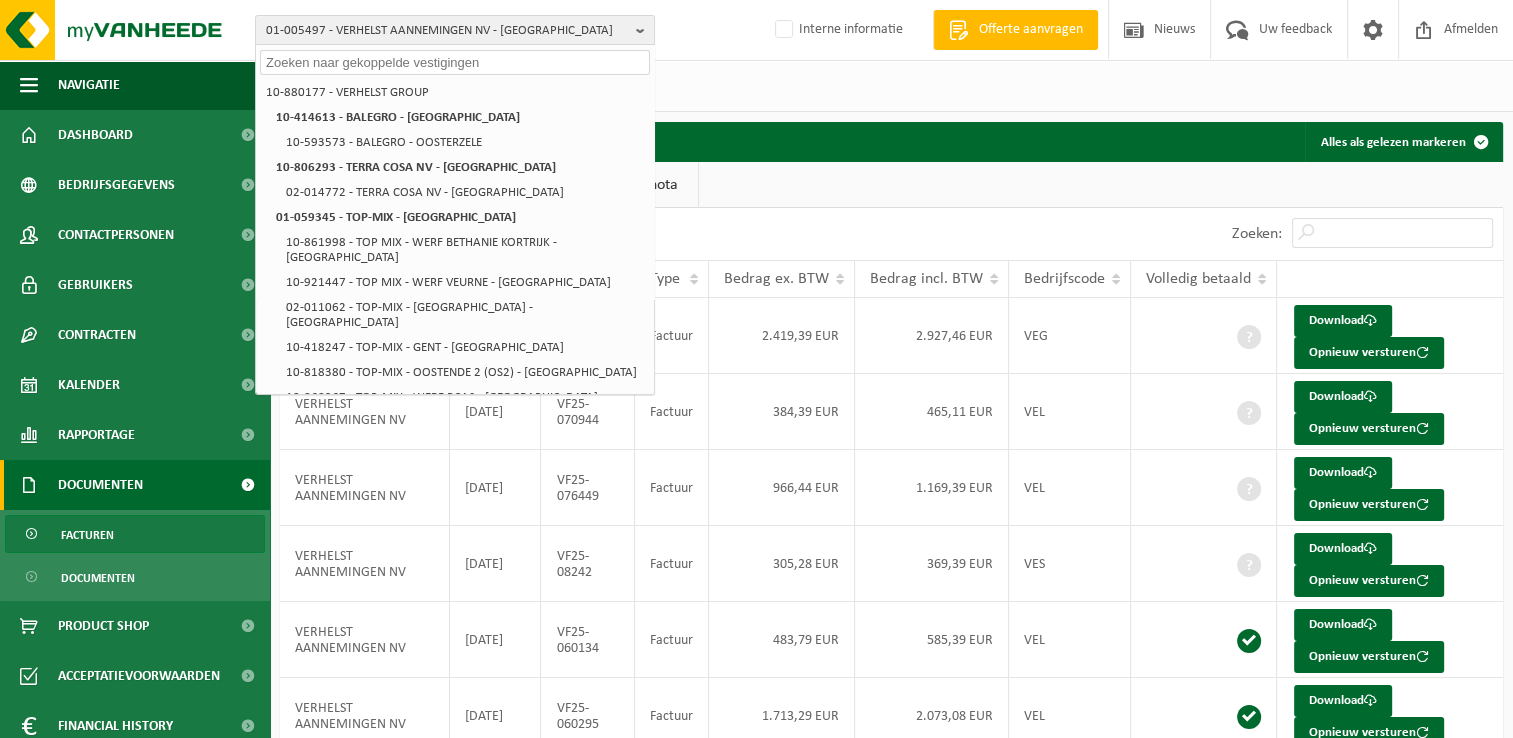 paste on "10-872618" 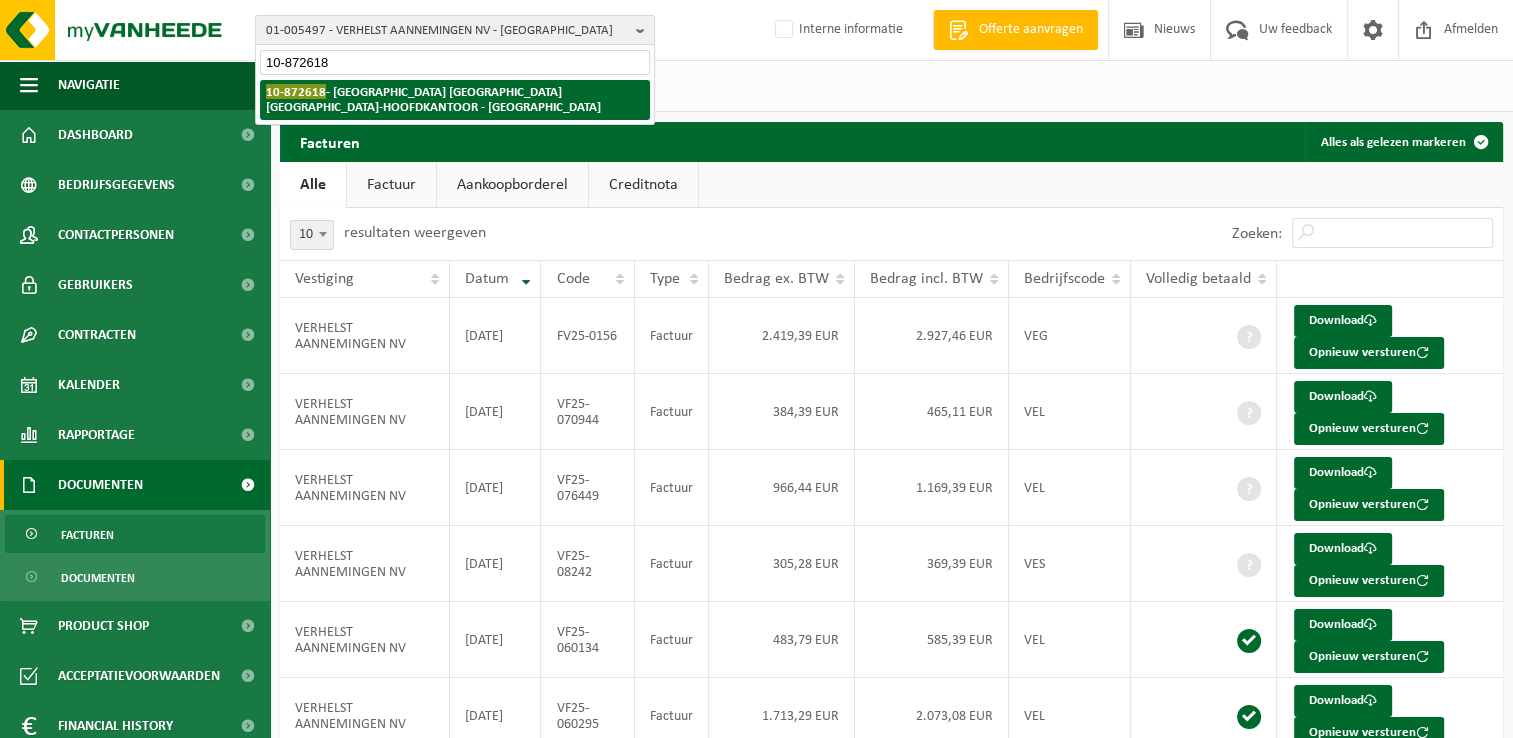 type on "10-872618" 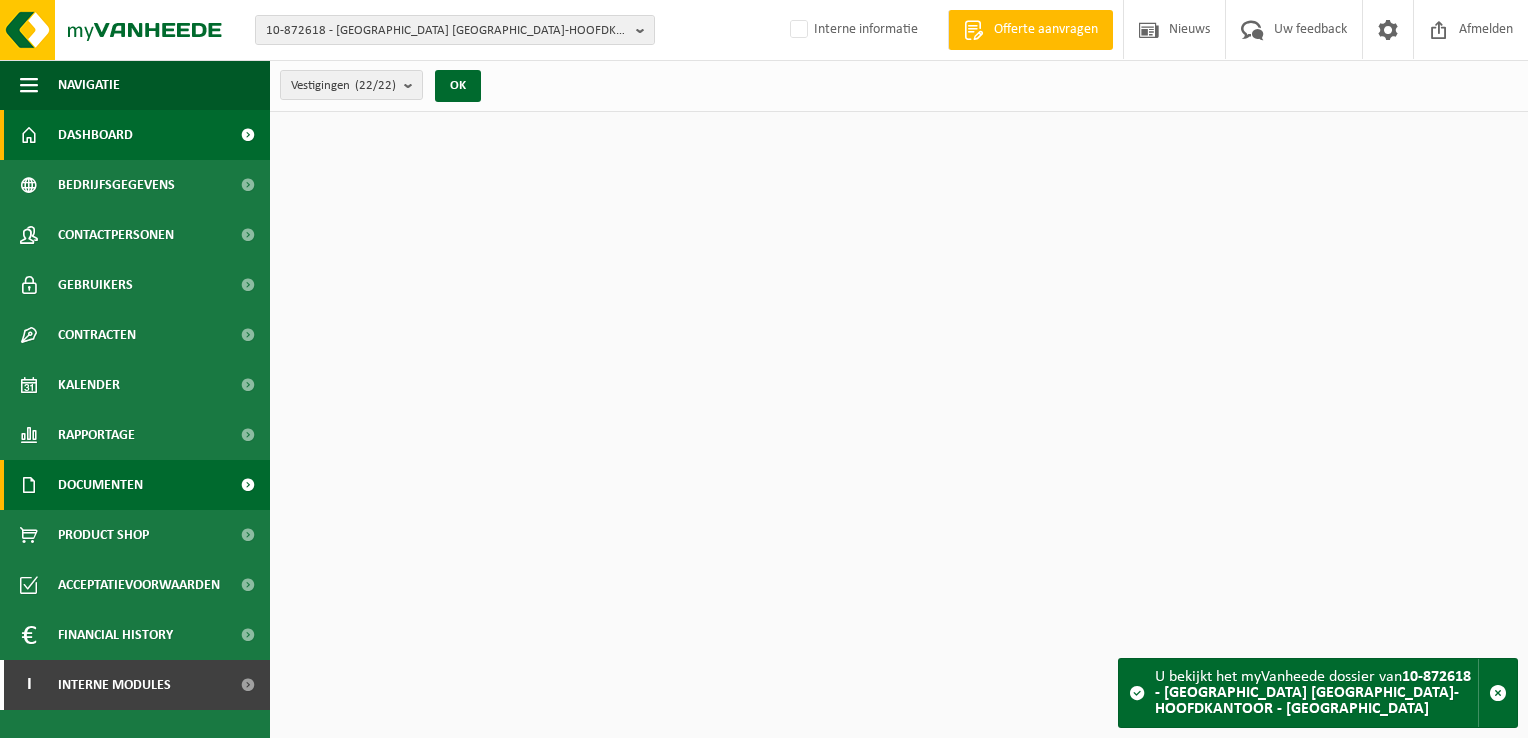 scroll, scrollTop: 0, scrollLeft: 0, axis: both 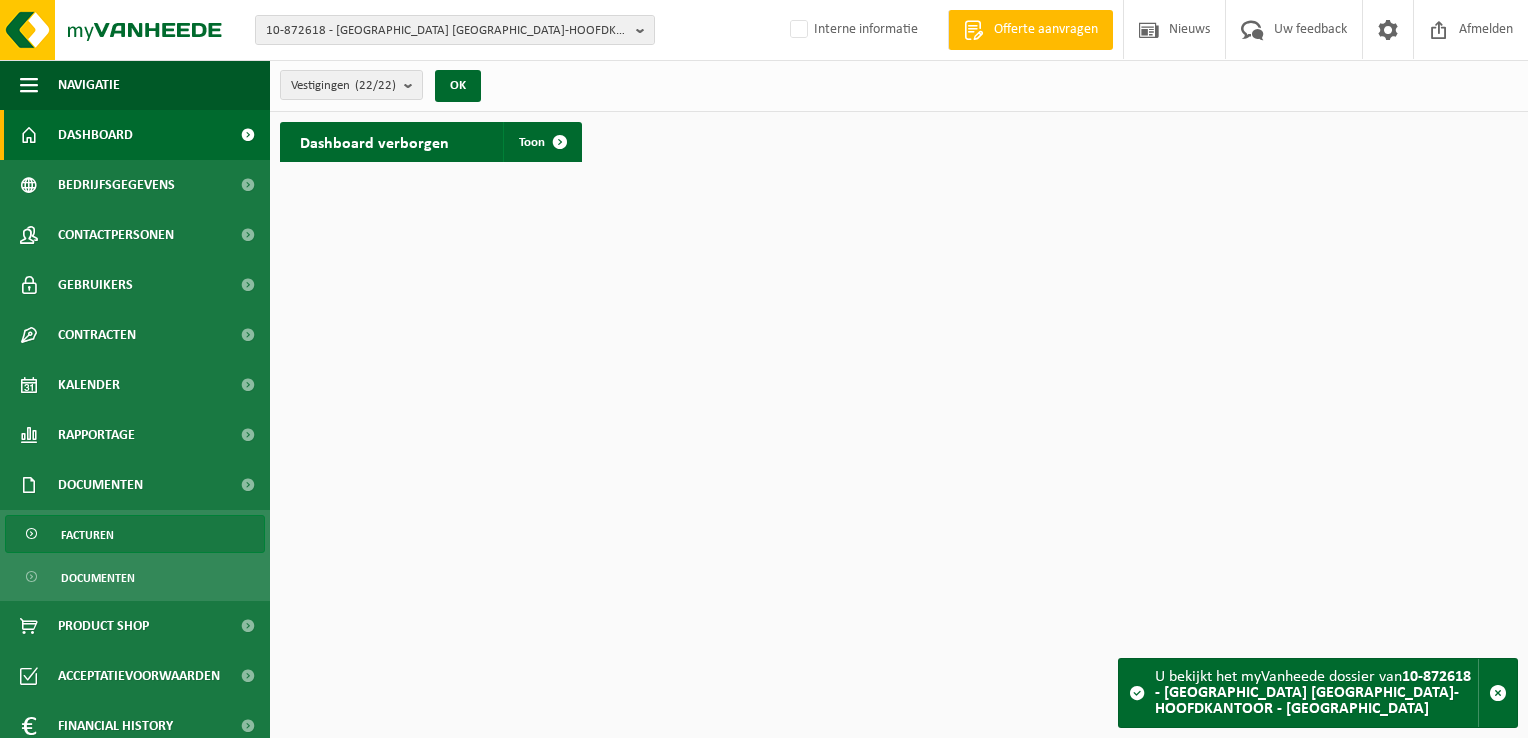 click on "Facturen" at bounding box center [135, 534] 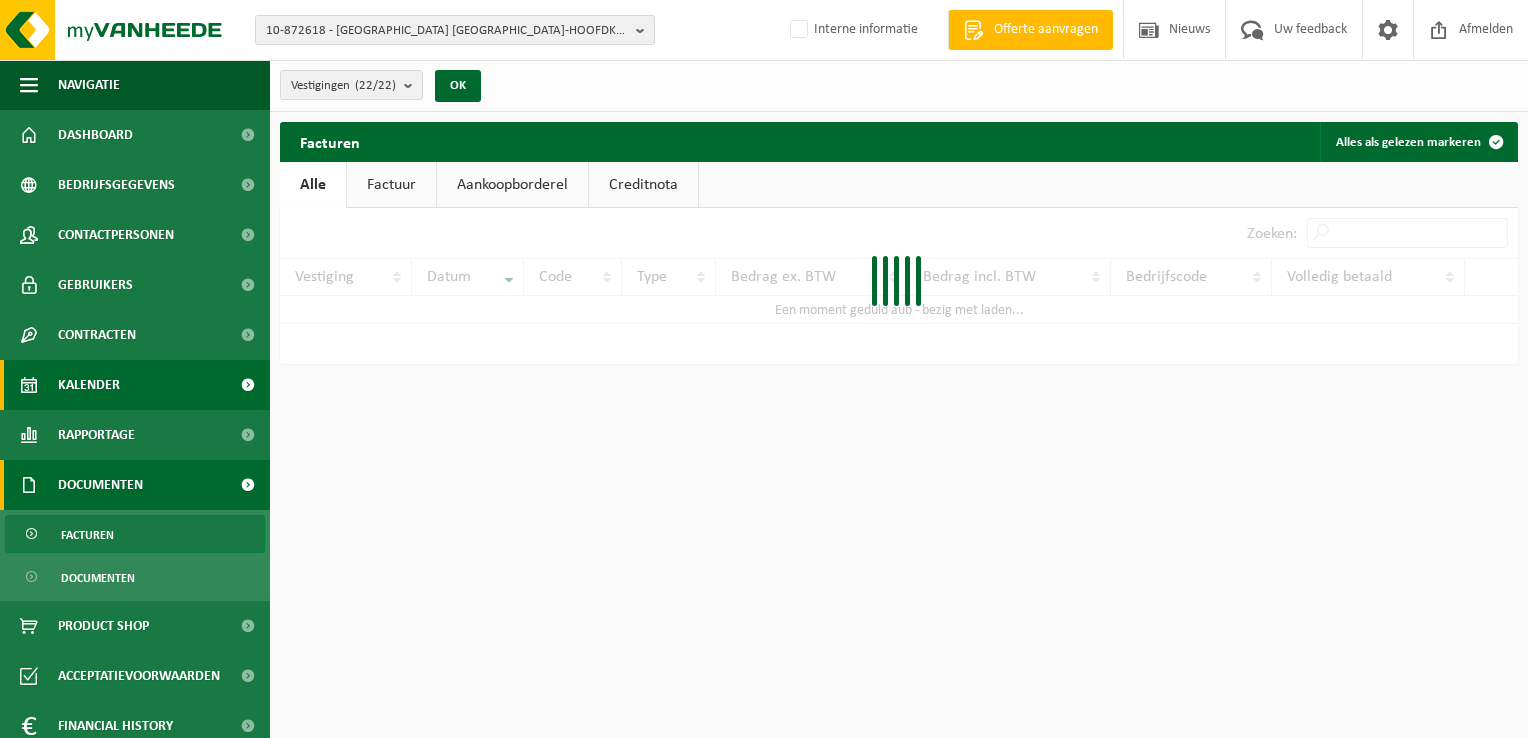 scroll, scrollTop: 0, scrollLeft: 0, axis: both 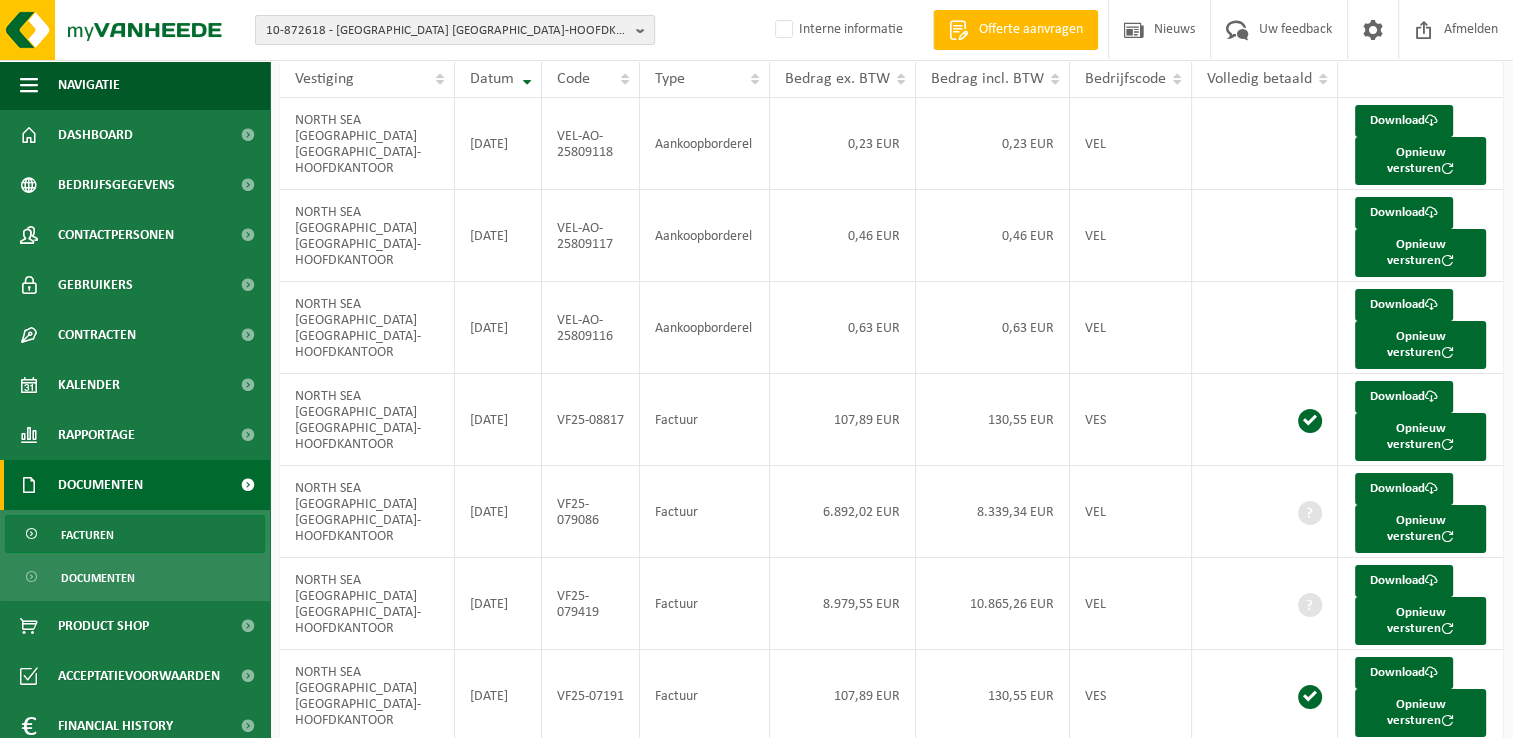click on "10-872618 - NORTH SEA PORT FLANDERS NV-HOOFDKANTOOR - DESTELDONK" at bounding box center [447, 31] 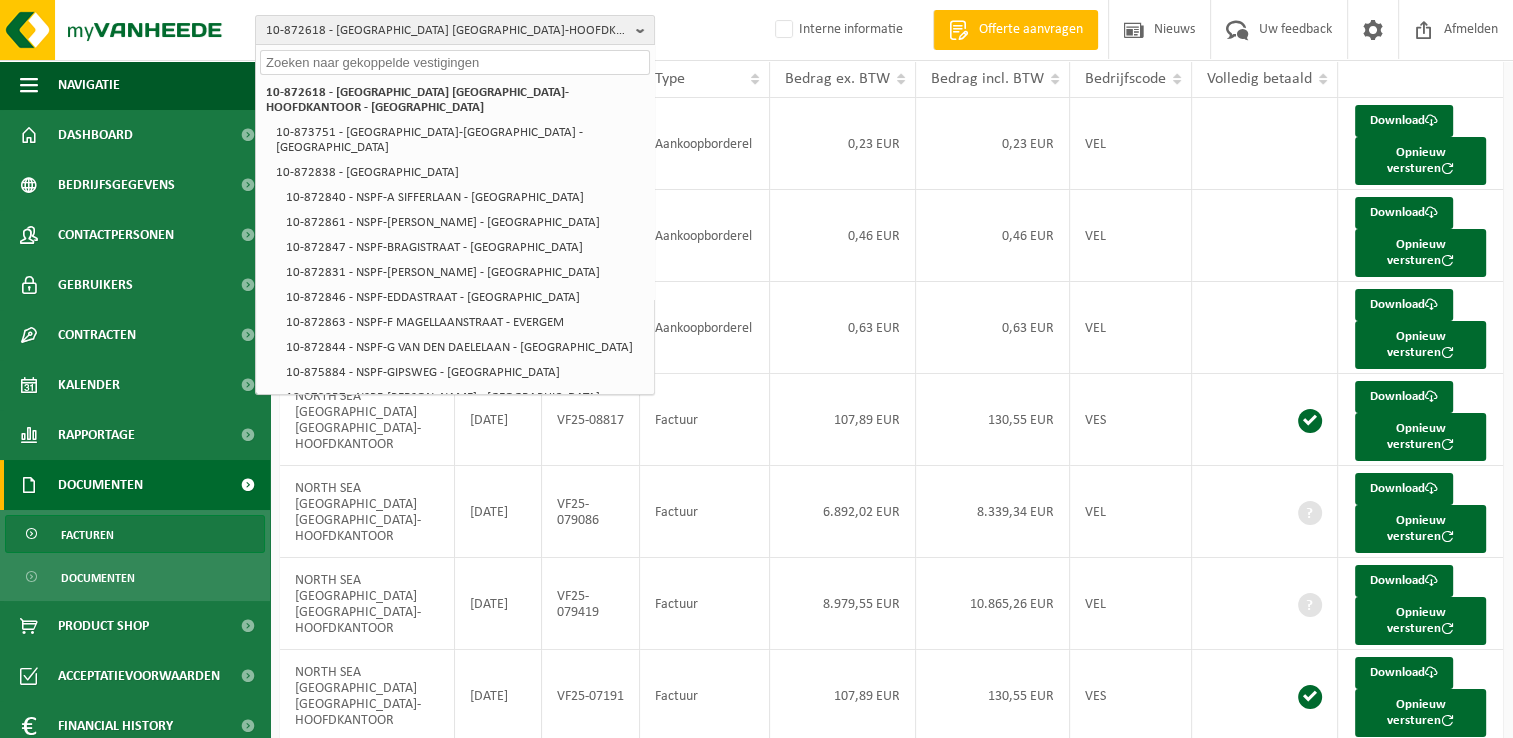 paste on "01-005497" 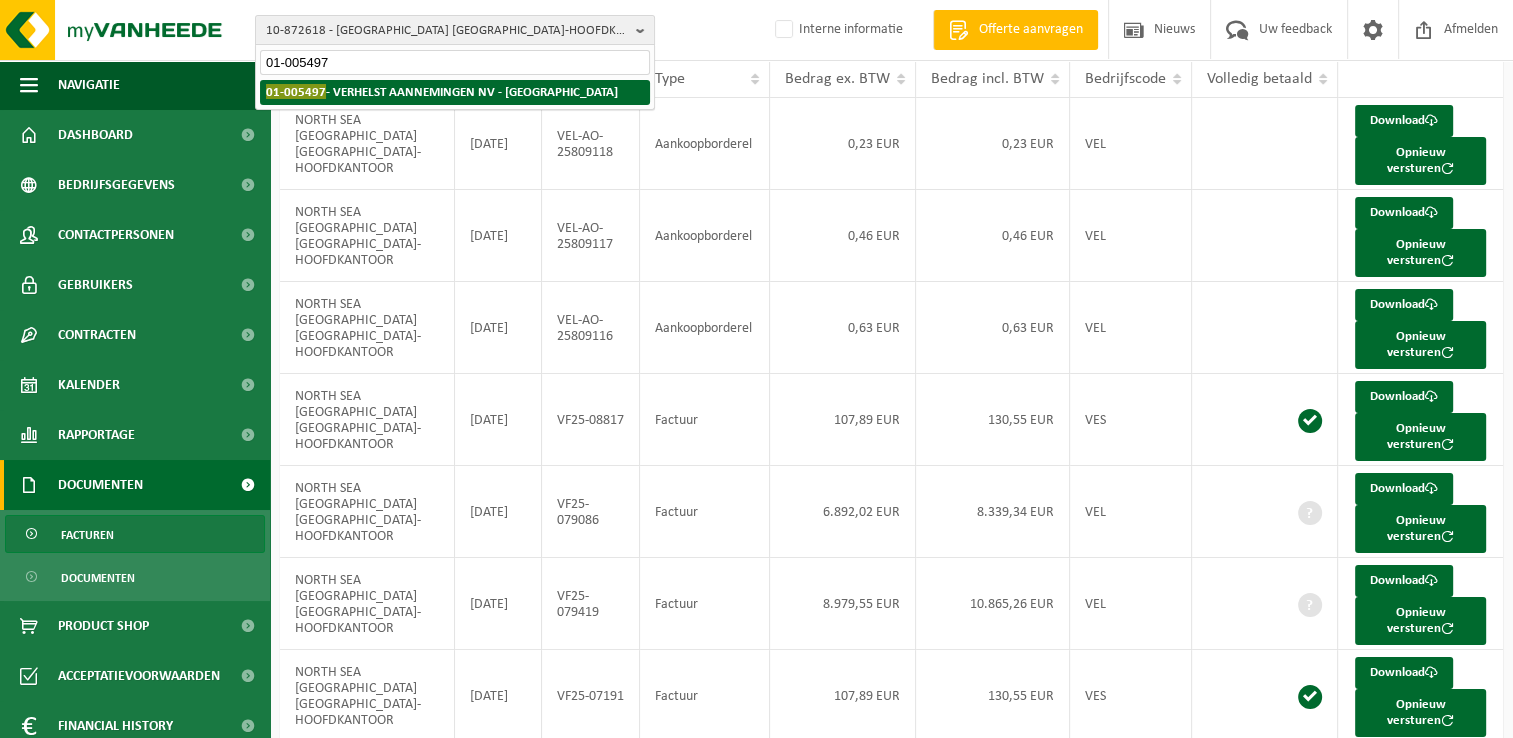 type on "01-005497" 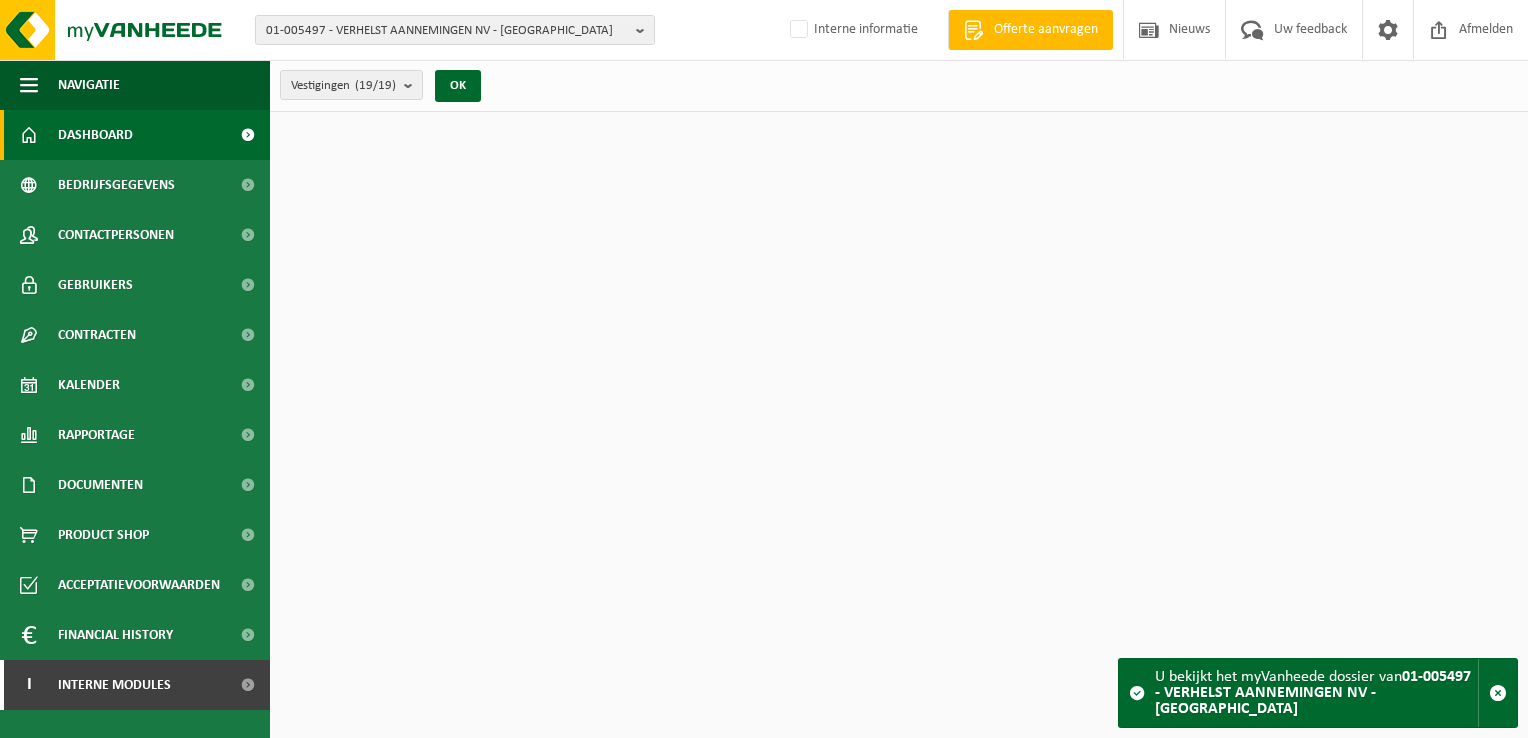 scroll, scrollTop: 0, scrollLeft: 0, axis: both 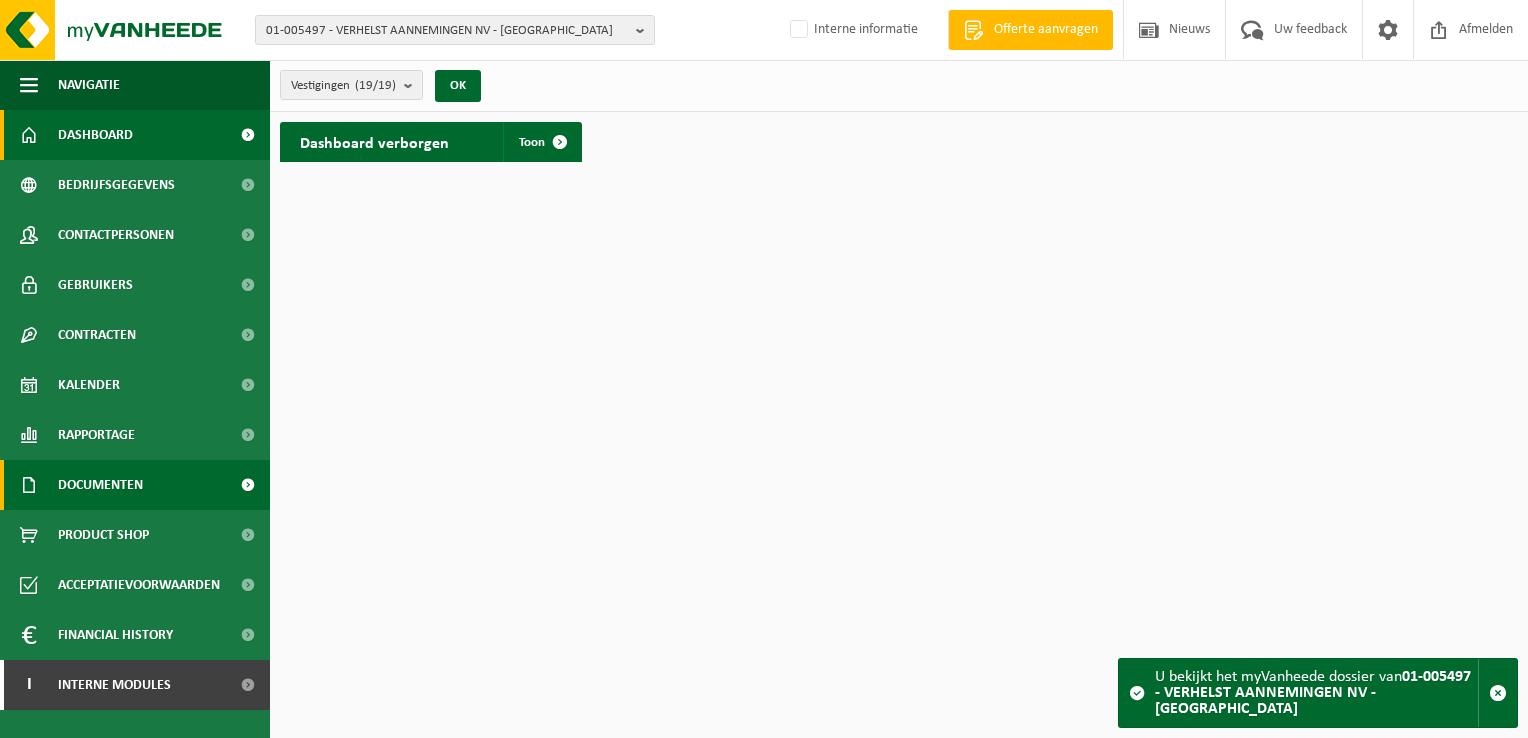 click on "Documenten" at bounding box center [135, 485] 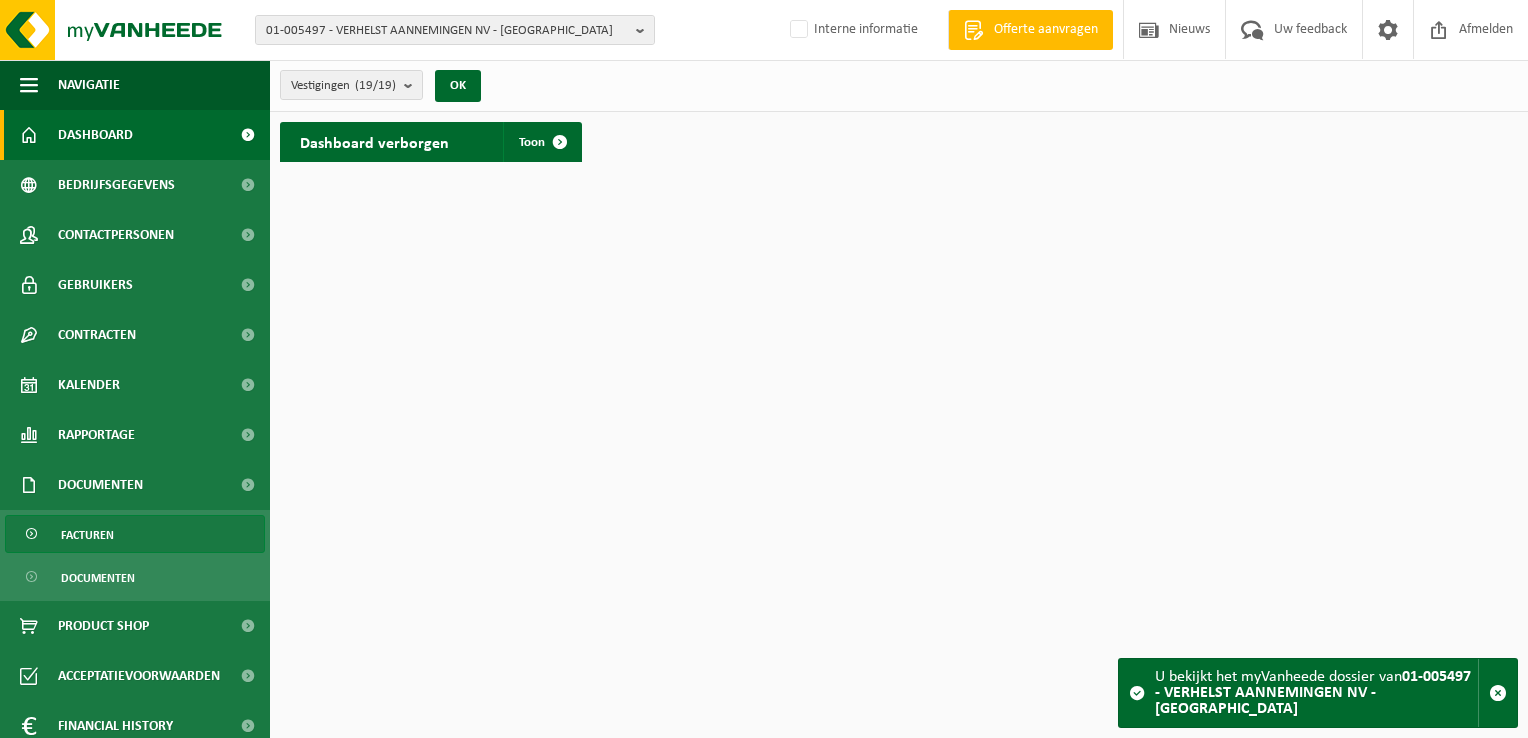 click on "Facturen" at bounding box center (135, 534) 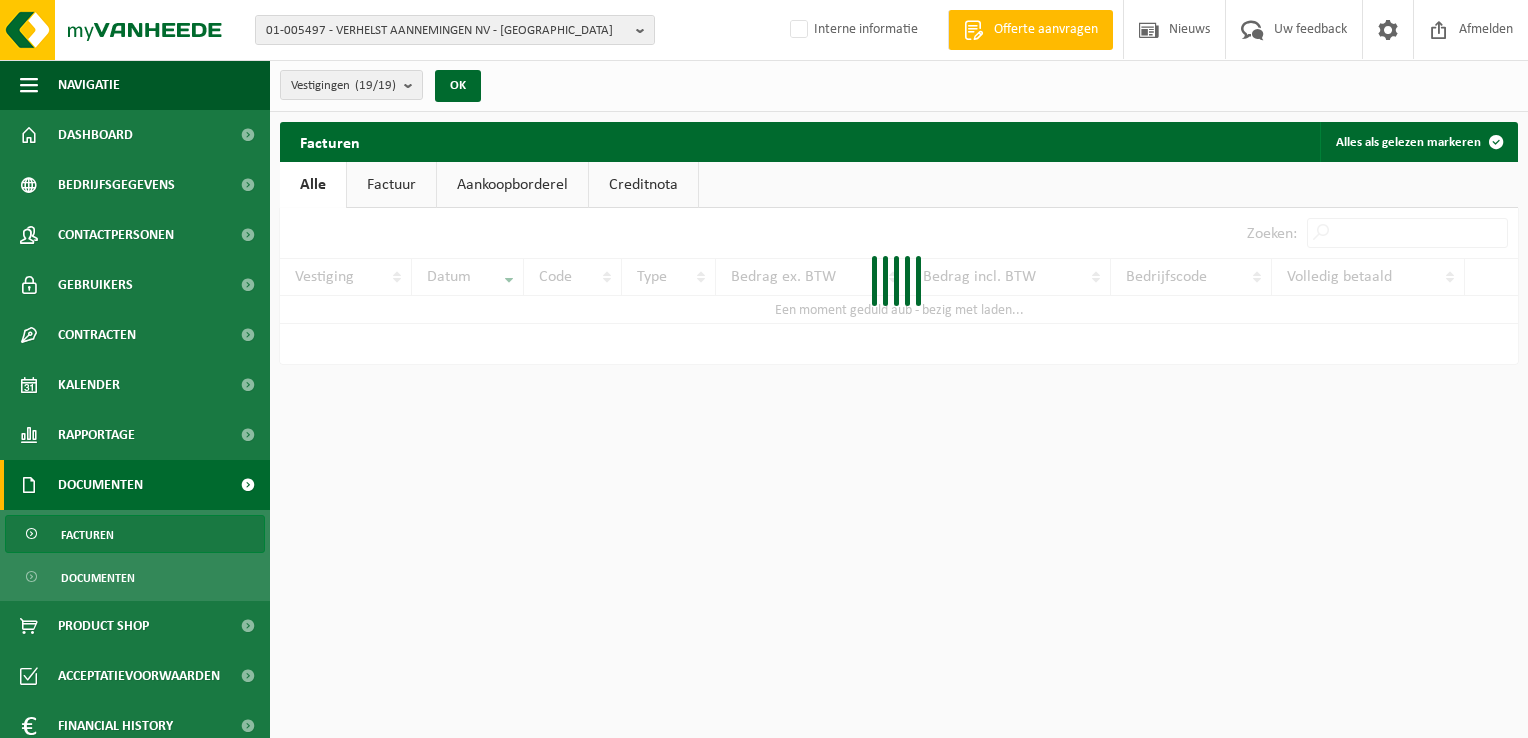 scroll, scrollTop: 0, scrollLeft: 0, axis: both 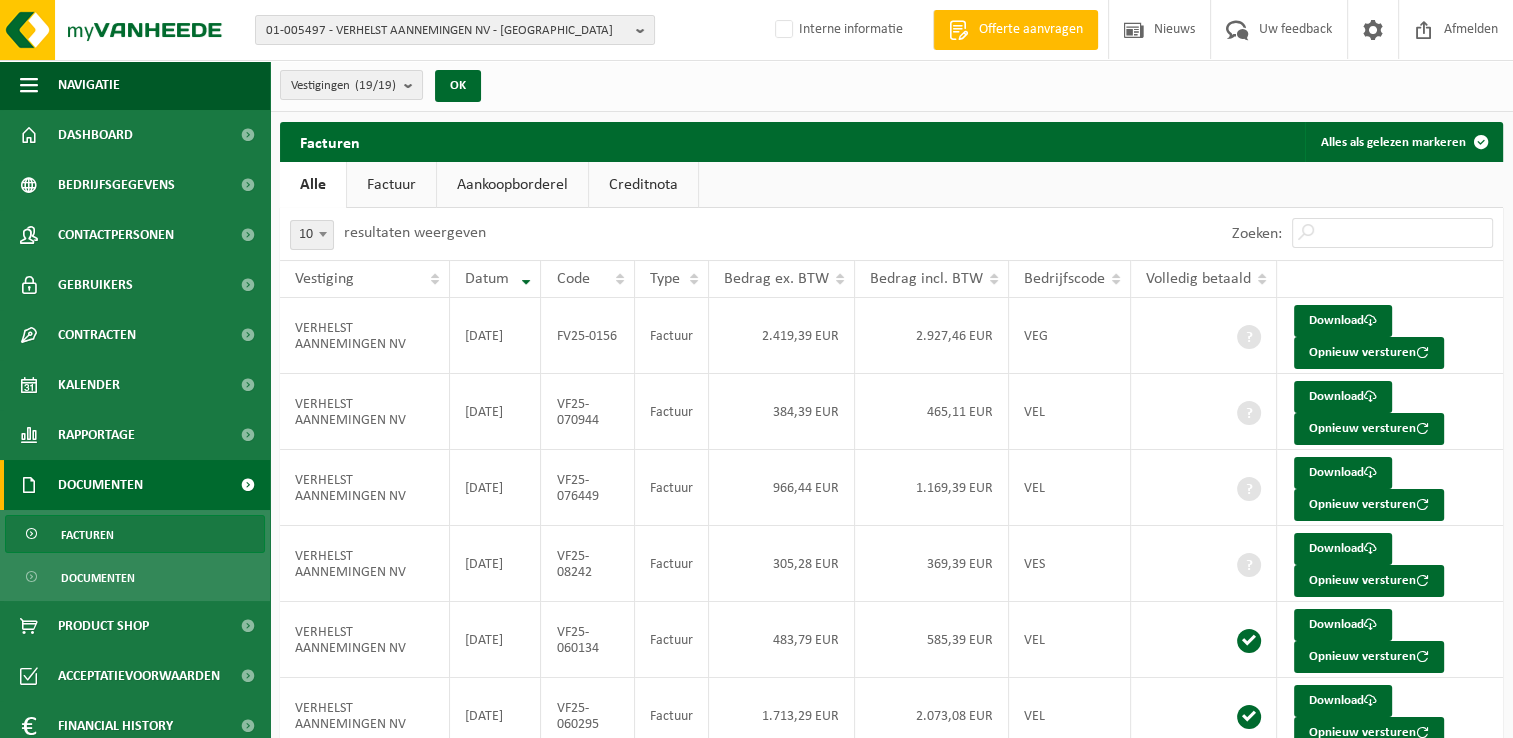 click on "01-005497 - VERHELST AANNEMINGEN NV - OOSTENDE                           10-880177 - VERHELST GROUP 10-414613 - BALEGRO - OOSTENDE 10-593573 - BALEGRO - OOSTERZELE 10-806293 - TERRA COSA NV - OOSTENDE 02-014772 - TERRA COSA NV - SNAASKERKE 01-059345 - TOP-MIX - Oostende 10-861998 - TOP MIX - WERF BETHANIE KORTRIJK - KORTRIJK 10-921447 - TOP MIX - WERF VEURNE - VEURNE 02-011062 - TOP-MIX - BRUGGE - BRUGGE 10-418247 - TOP-MIX - GENT - GENT 10-818380 - TOP-MIX - OOSTENDE 2 (OS2) - OOSTENDE 10-868267 - TOP-MIX - WERF BCAS - BRUGGE 10-954351 - TOP-MIX - WERF ICHTEGEM - ICHTEGEM 10-835443 - TOP-MIX – WERF RIEME - ERTVELDE 02-011061 - TOP-MIX OOSTENDE - OOSTENDE 10-819536 - TOP-MIX OOSTENDE - WERF ROESELARE - ROESELARE 10-820283 - TOP-MIX RECYCLING - OOSTENDE 10-914324 - TOP-MIX RECYCLING - ESPERANTOLAAN - OOSTENDE 10-099447 - TOPASFALT NV - OOSTENDE 10-099448 - TOPASFALT NV - OOSTENDE 01-005497 - VERHELST AANNEMINGEN NV - OOSTENDE 10-886085 - VERHELST AANNAMINGEN - WERF ZULTE - ZULTE" at bounding box center (756, 30) 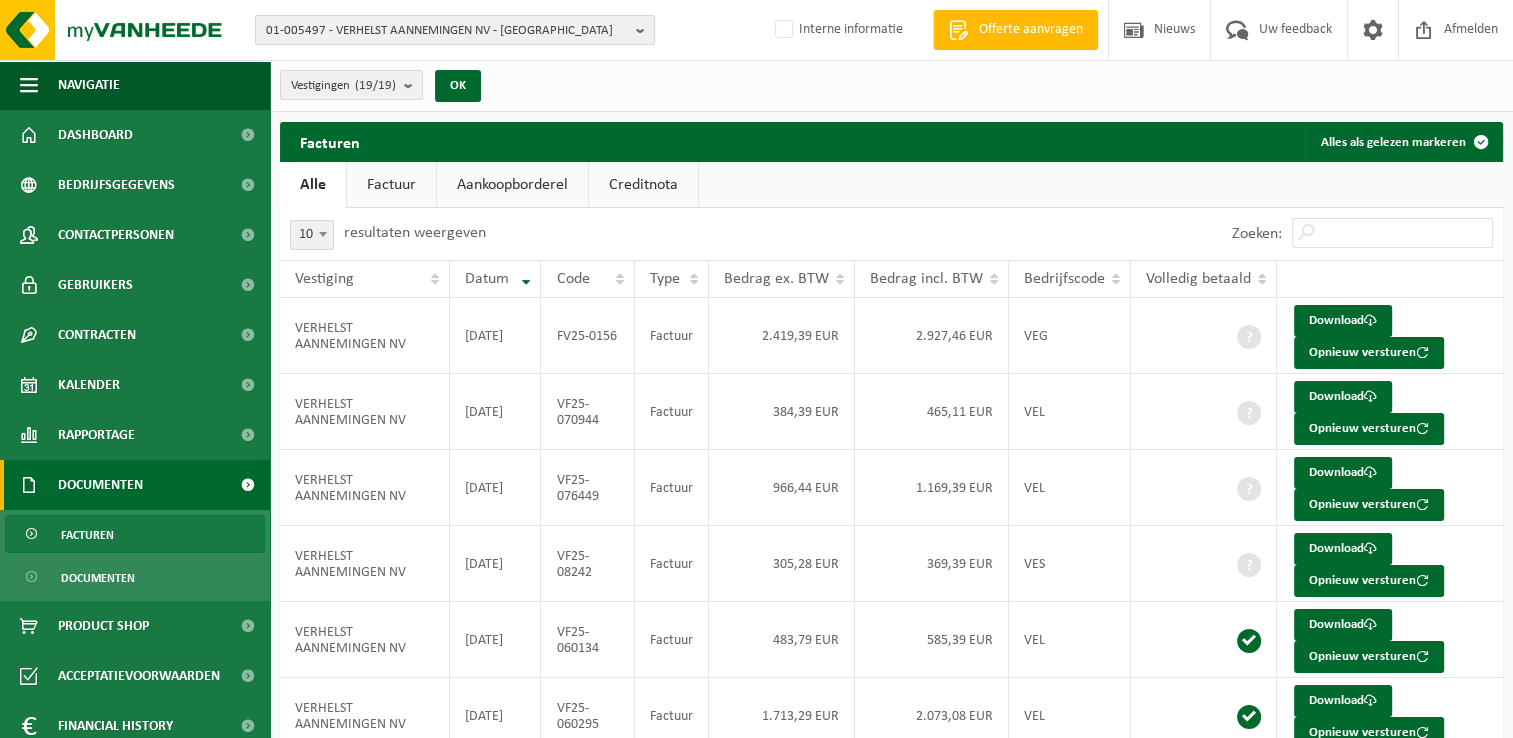 click on "01-005497 - VERHELST AANNEMINGEN NV - OOSTENDE" at bounding box center [447, 31] 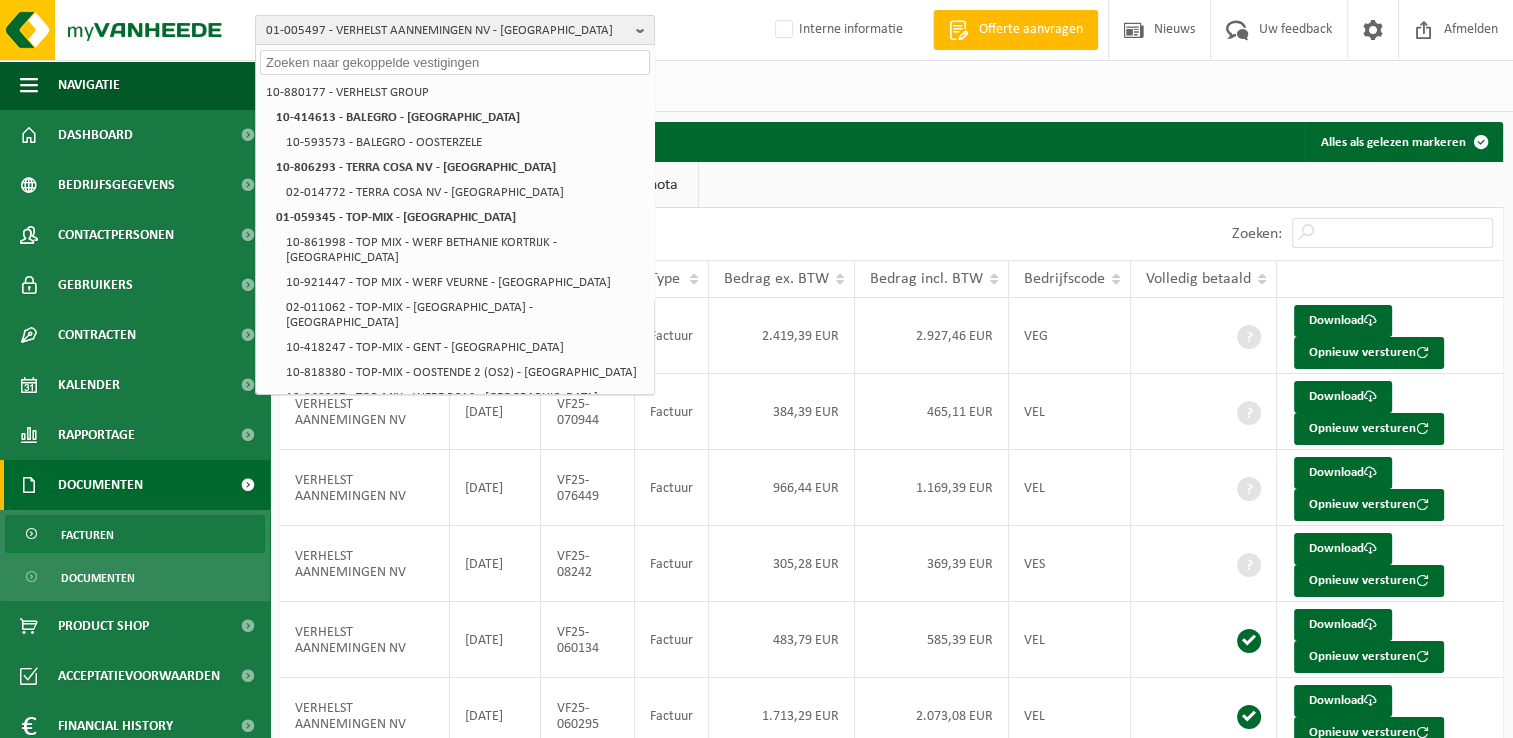 paste on "10-878414" 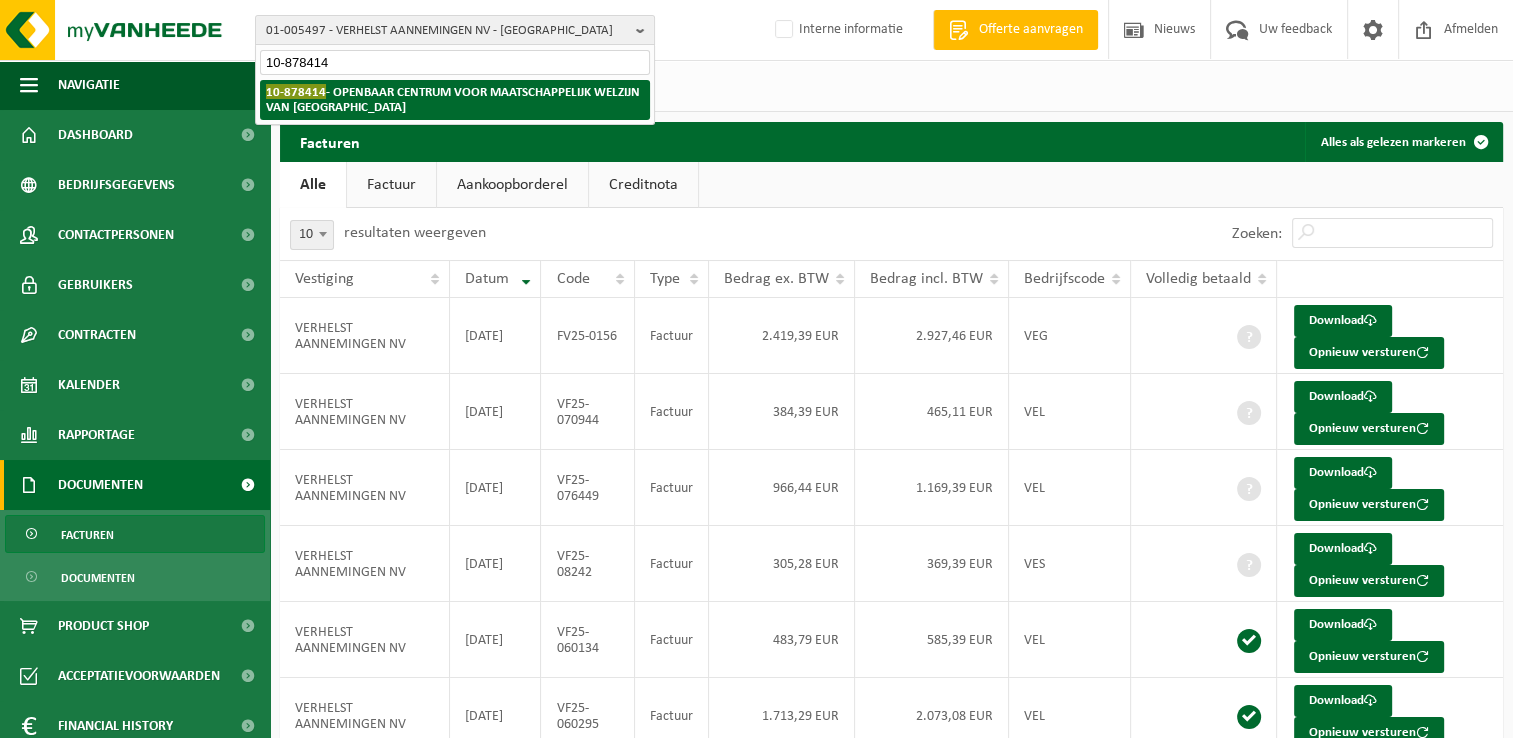 type on "10-878414" 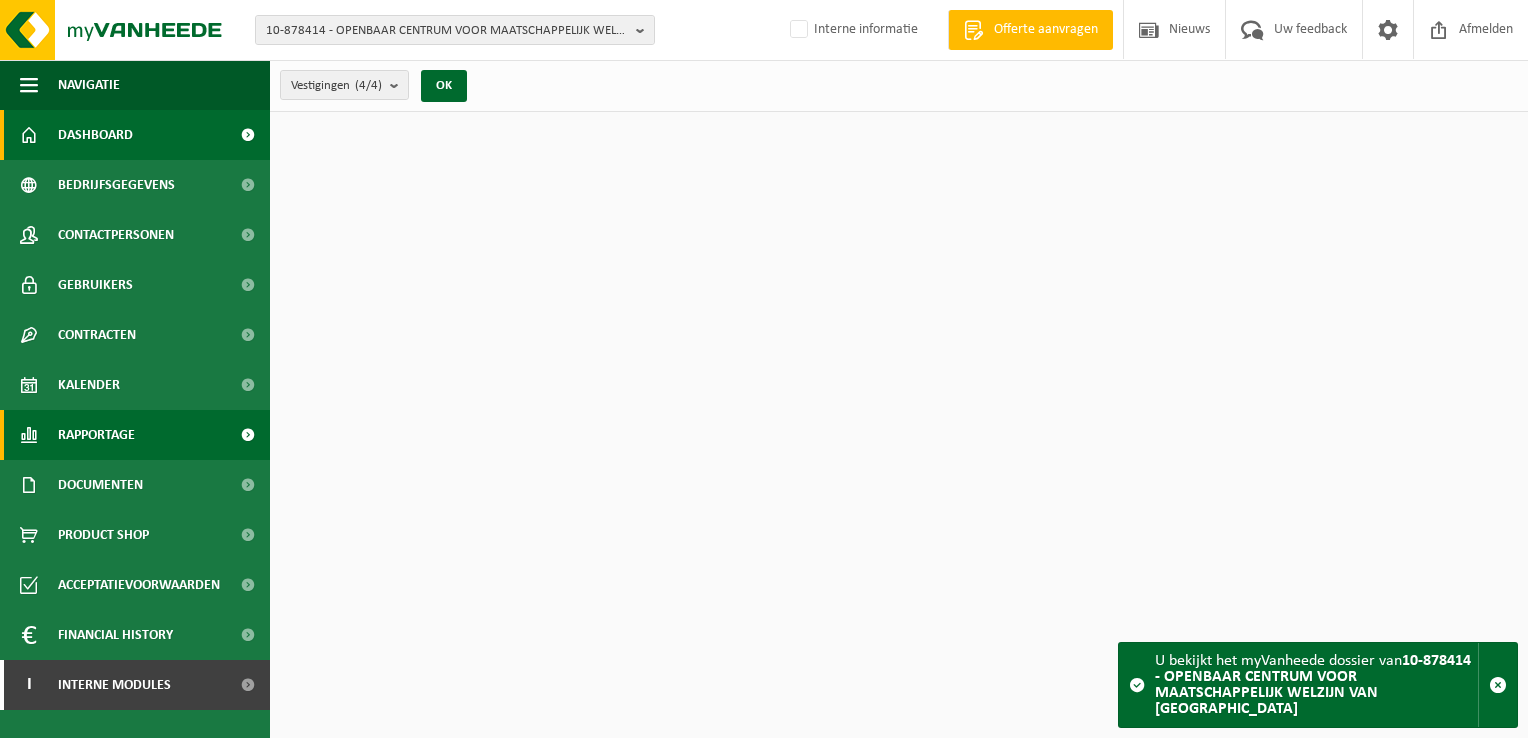 scroll, scrollTop: 0, scrollLeft: 0, axis: both 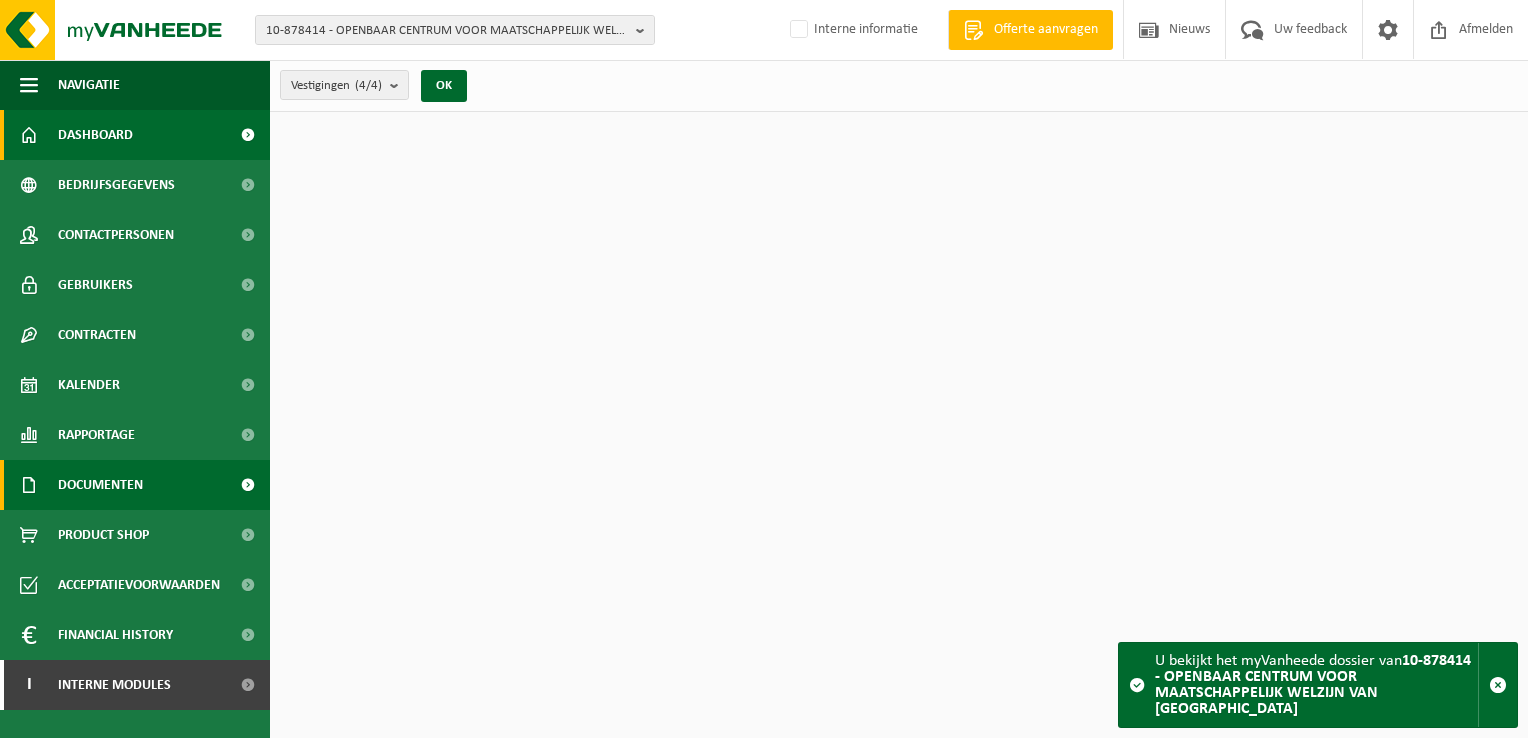 click on "Documenten" at bounding box center (100, 485) 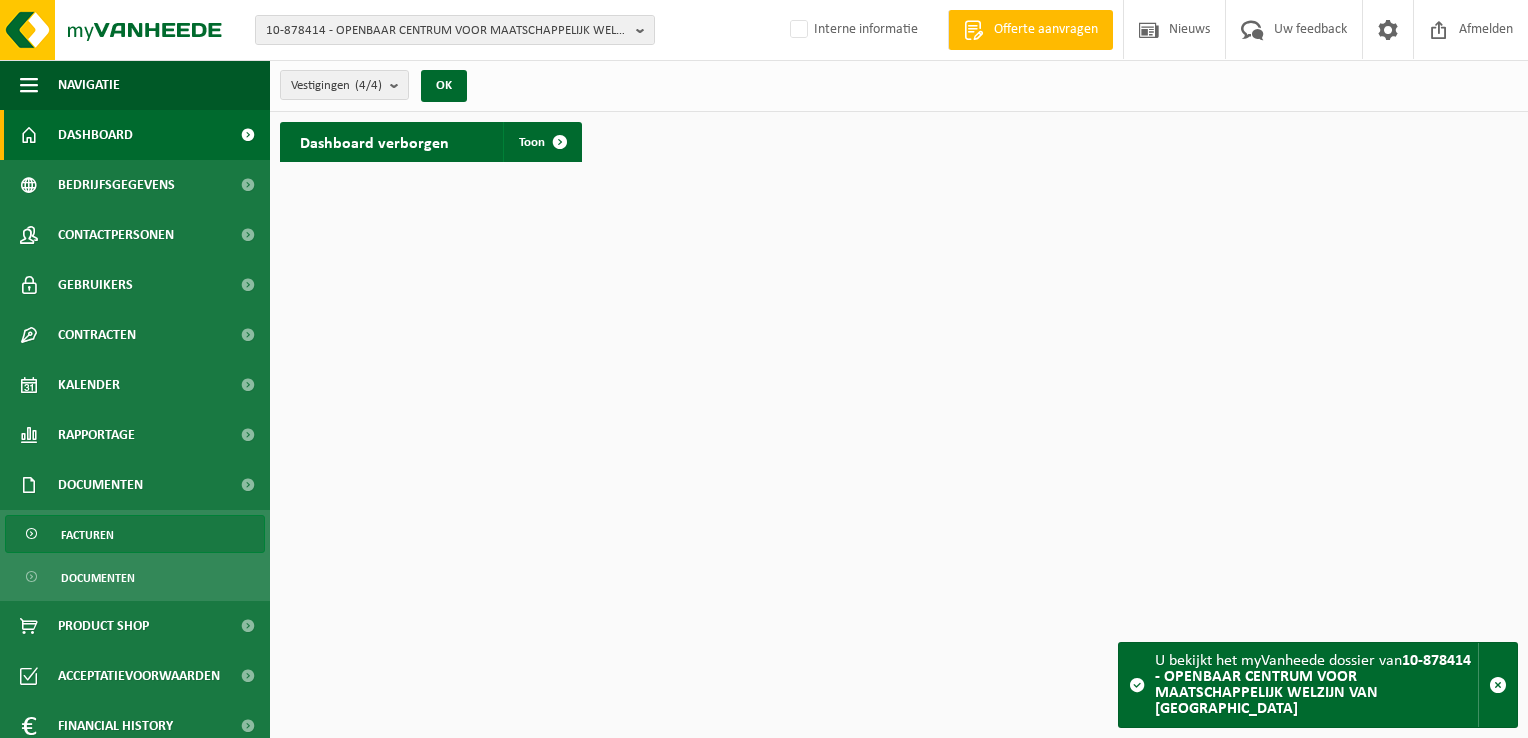 click on "Facturen" at bounding box center (135, 534) 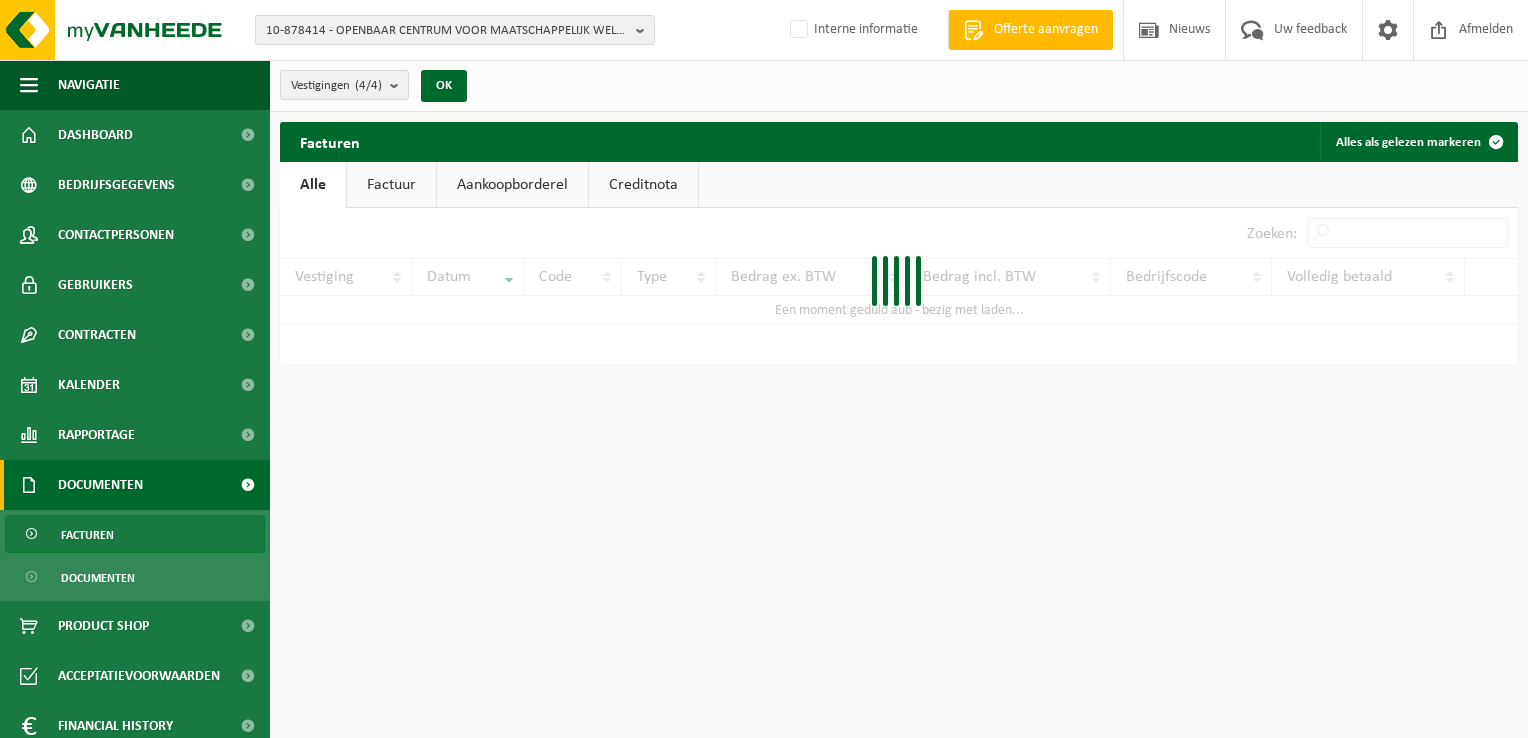 scroll, scrollTop: 0, scrollLeft: 0, axis: both 